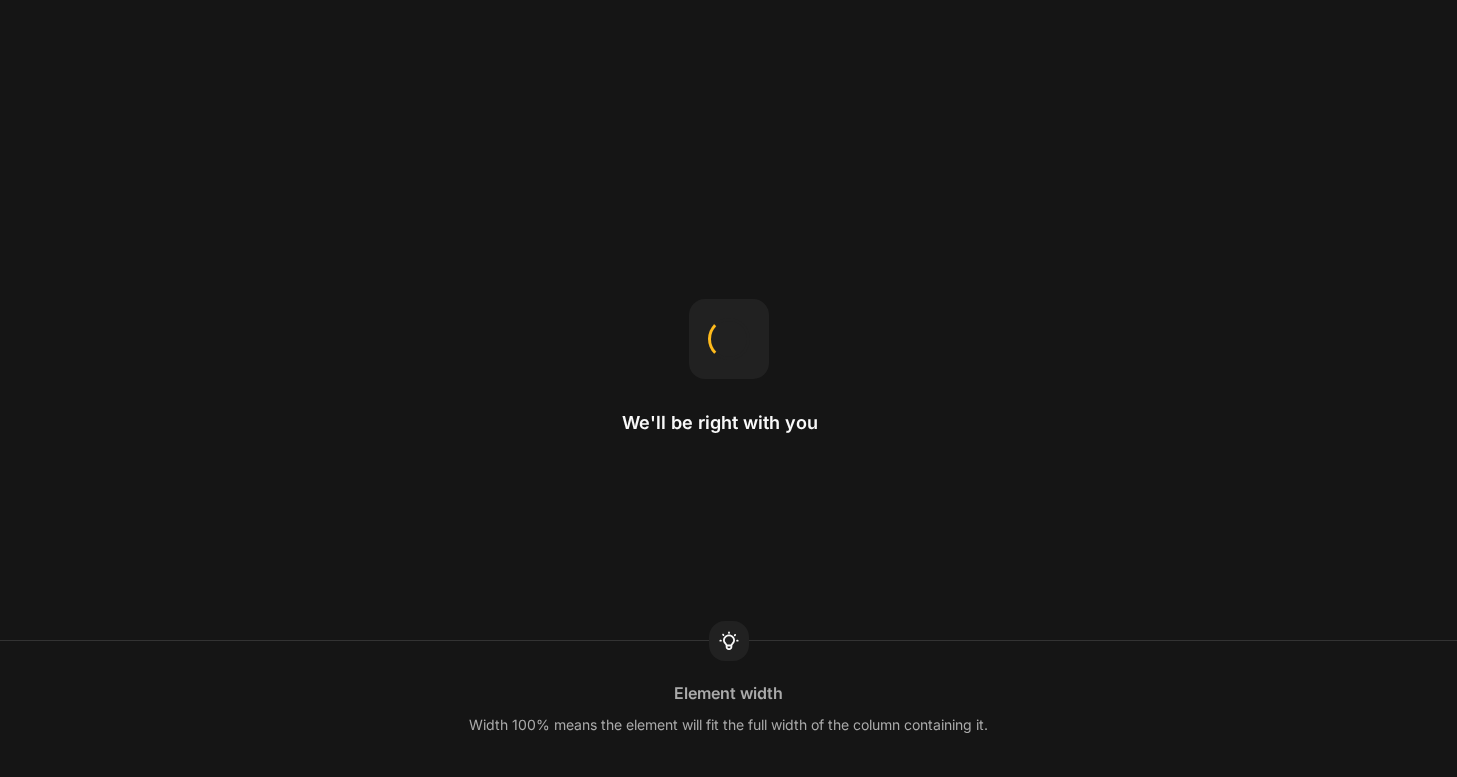 scroll, scrollTop: 0, scrollLeft: 0, axis: both 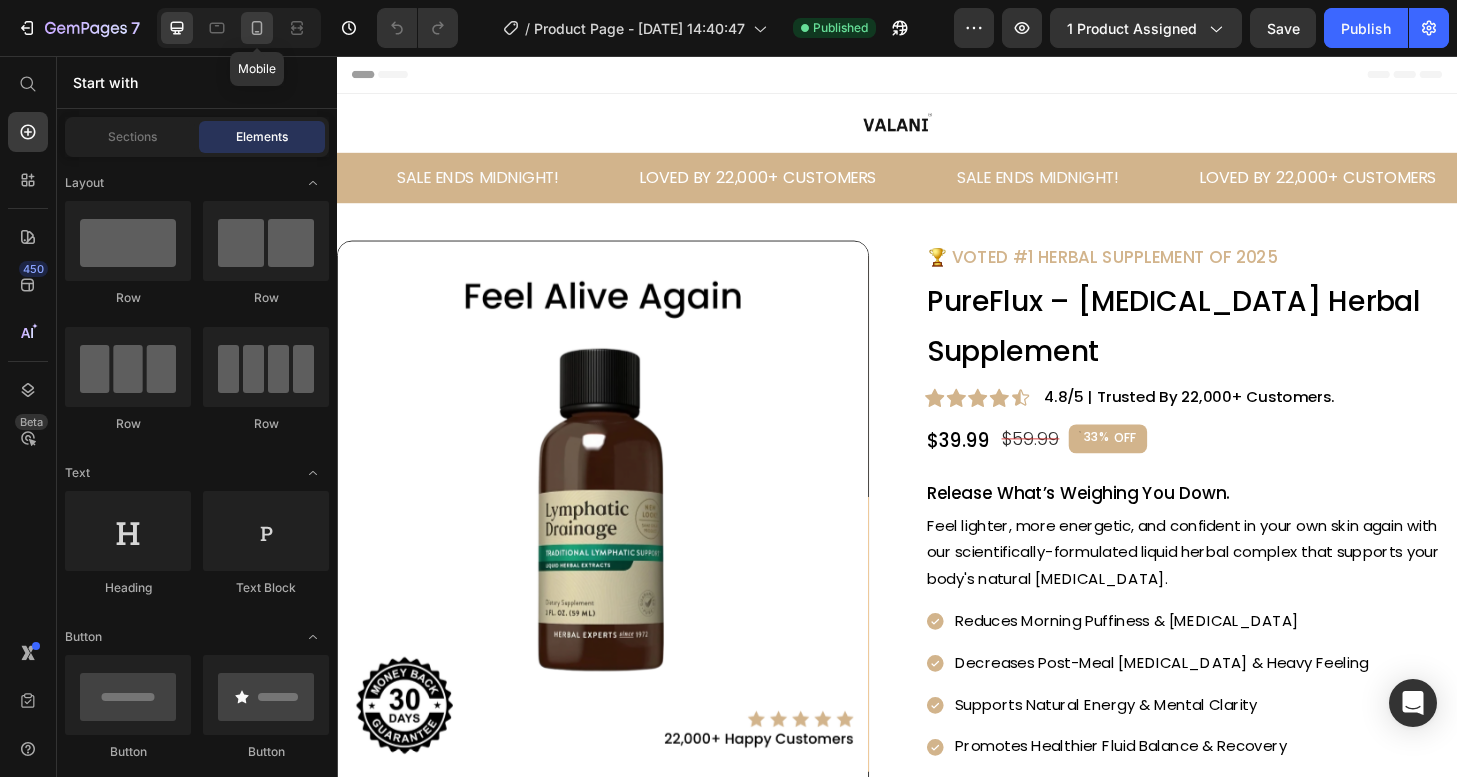 click 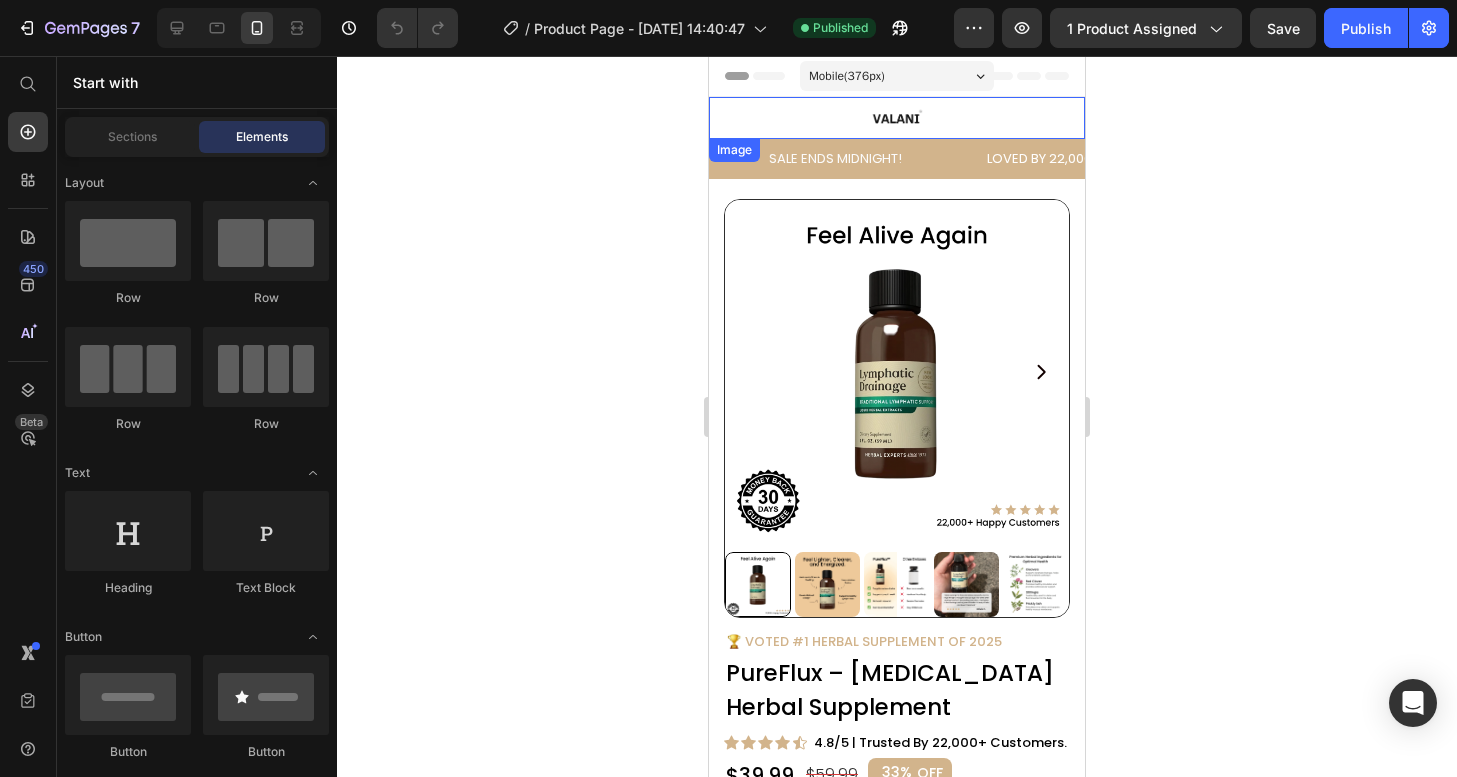 click at bounding box center [897, 118] 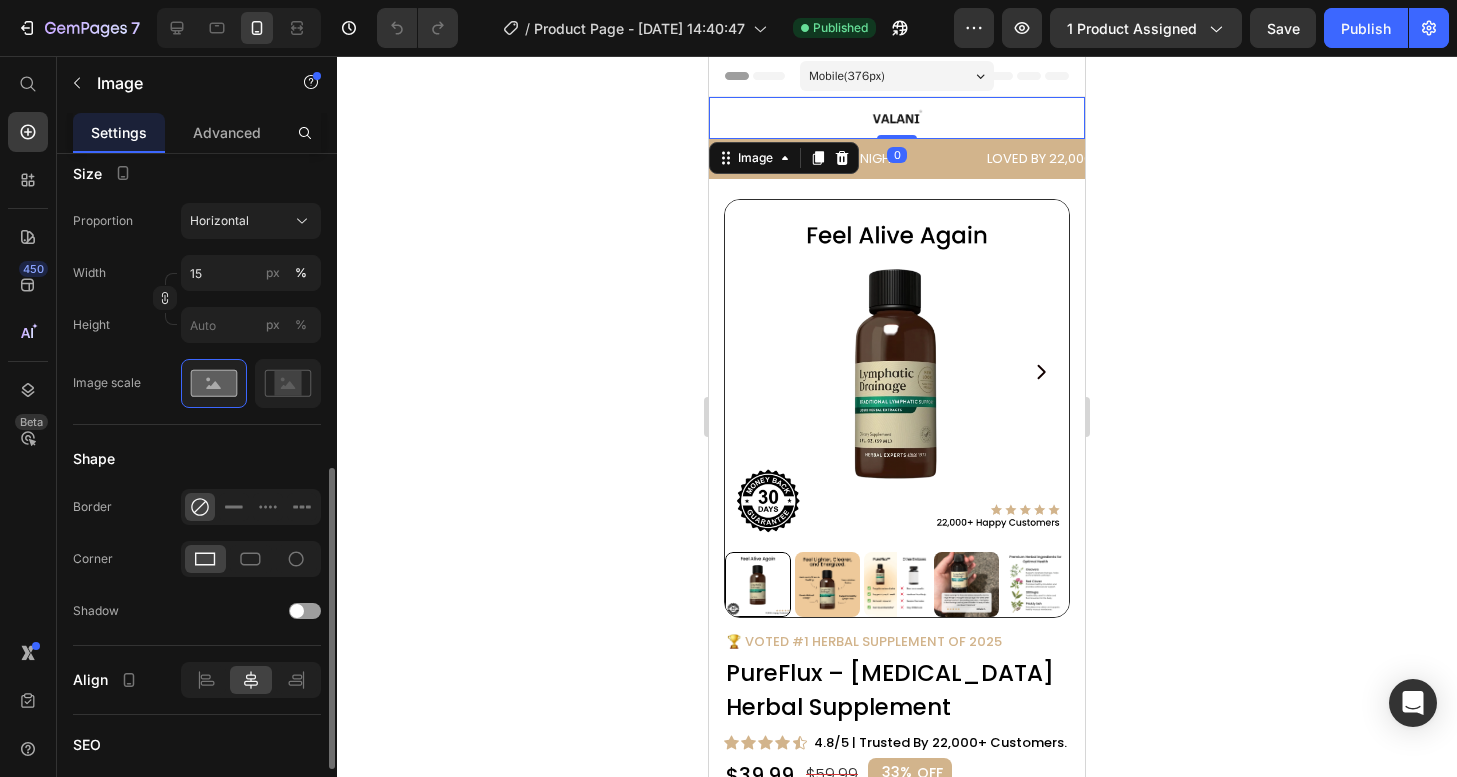 scroll, scrollTop: 615, scrollLeft: 0, axis: vertical 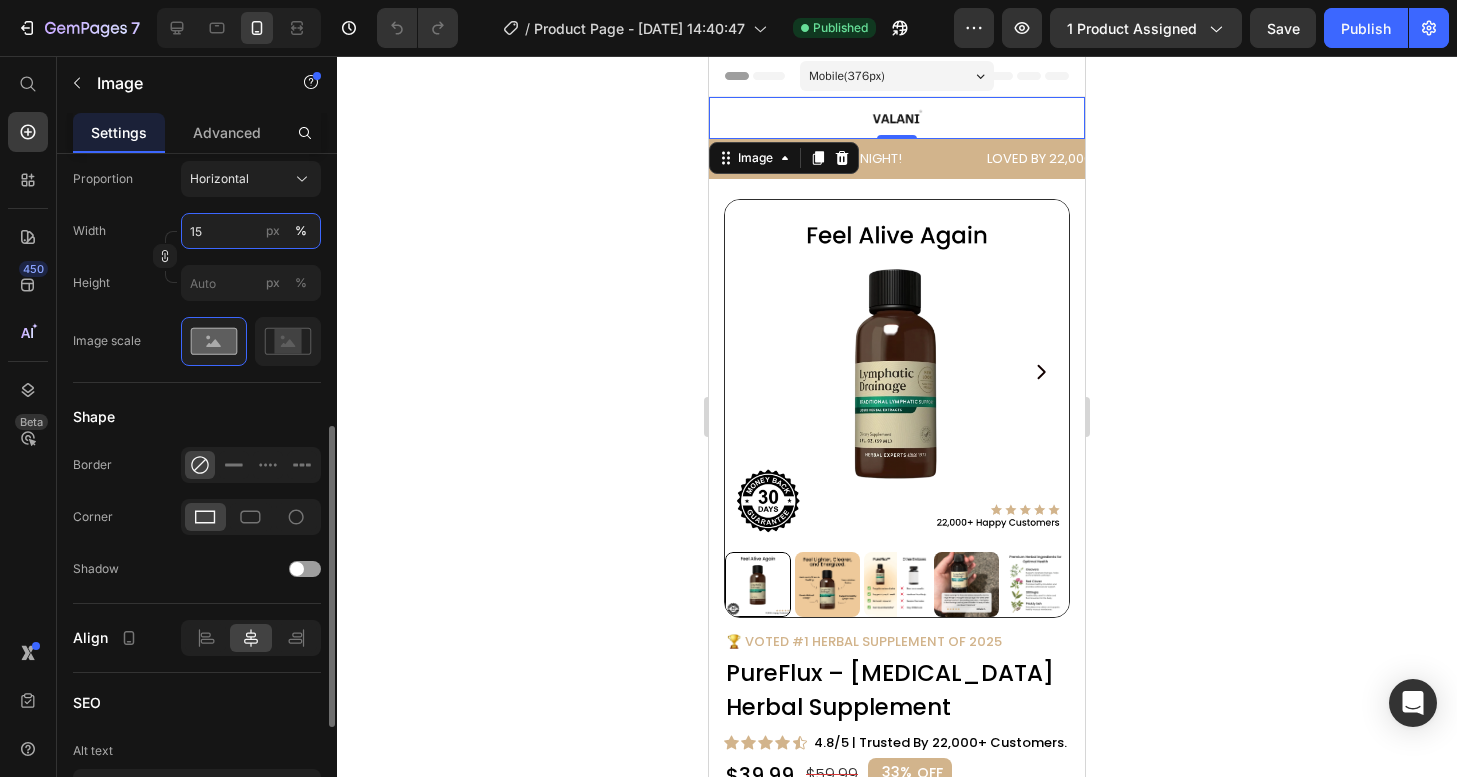 click on "15" at bounding box center (251, 231) 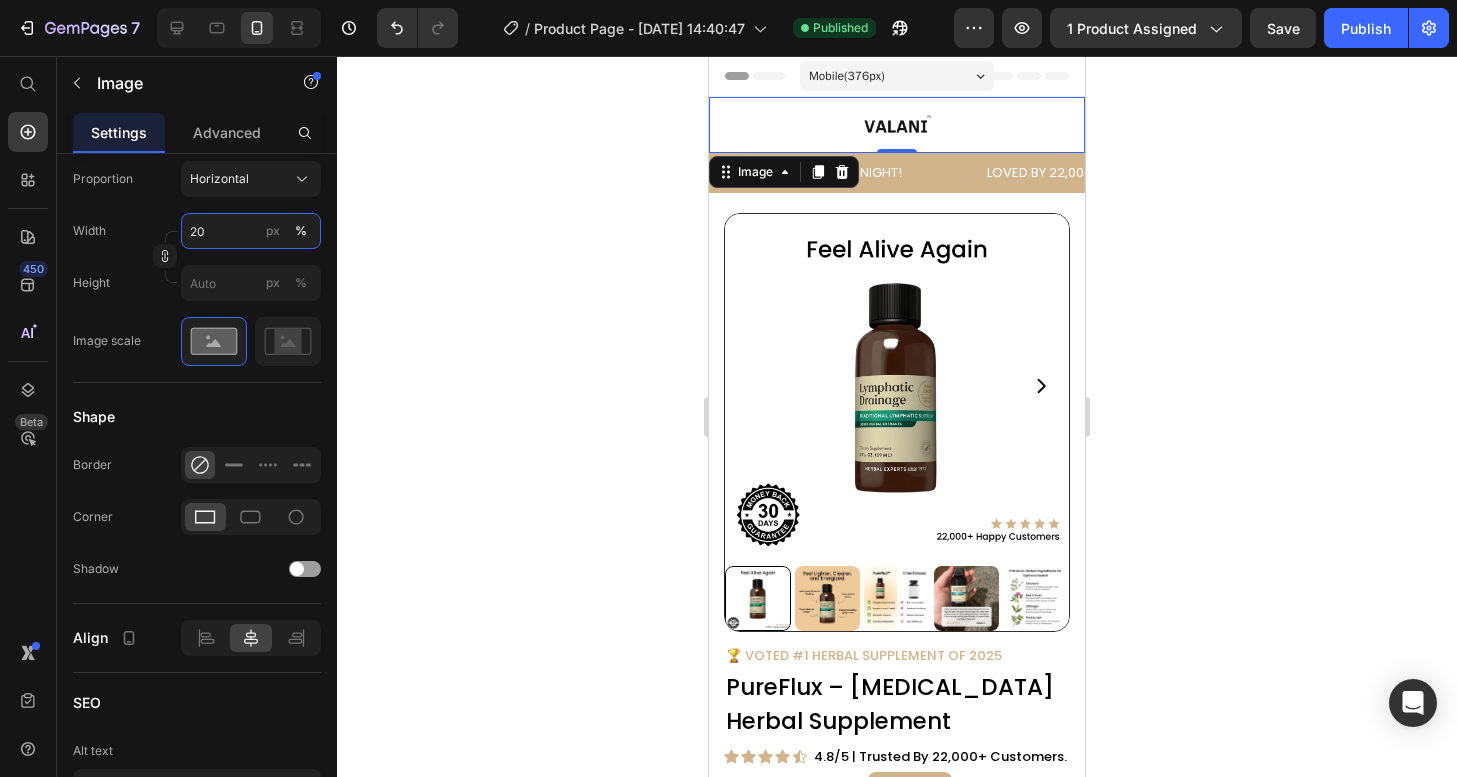 type on "20" 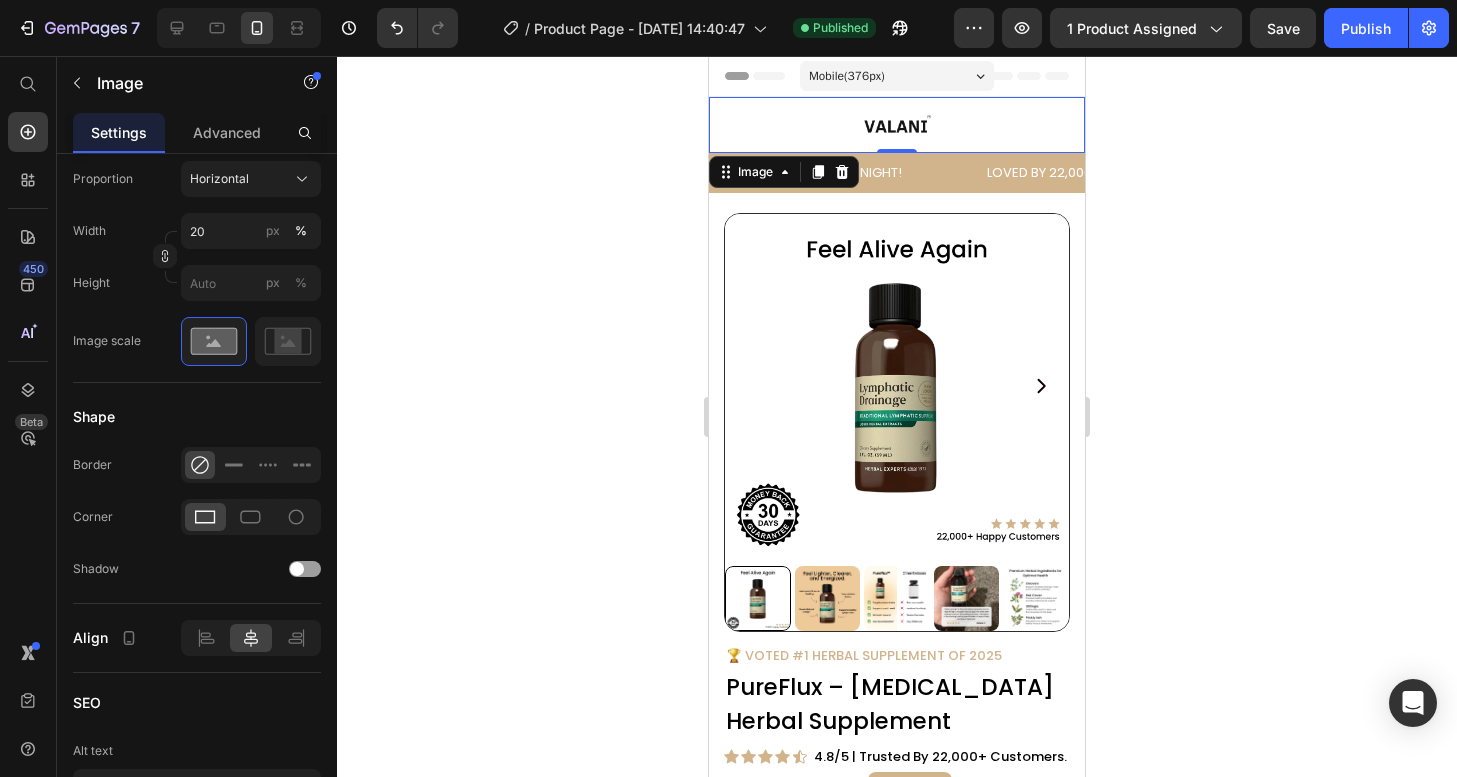 click 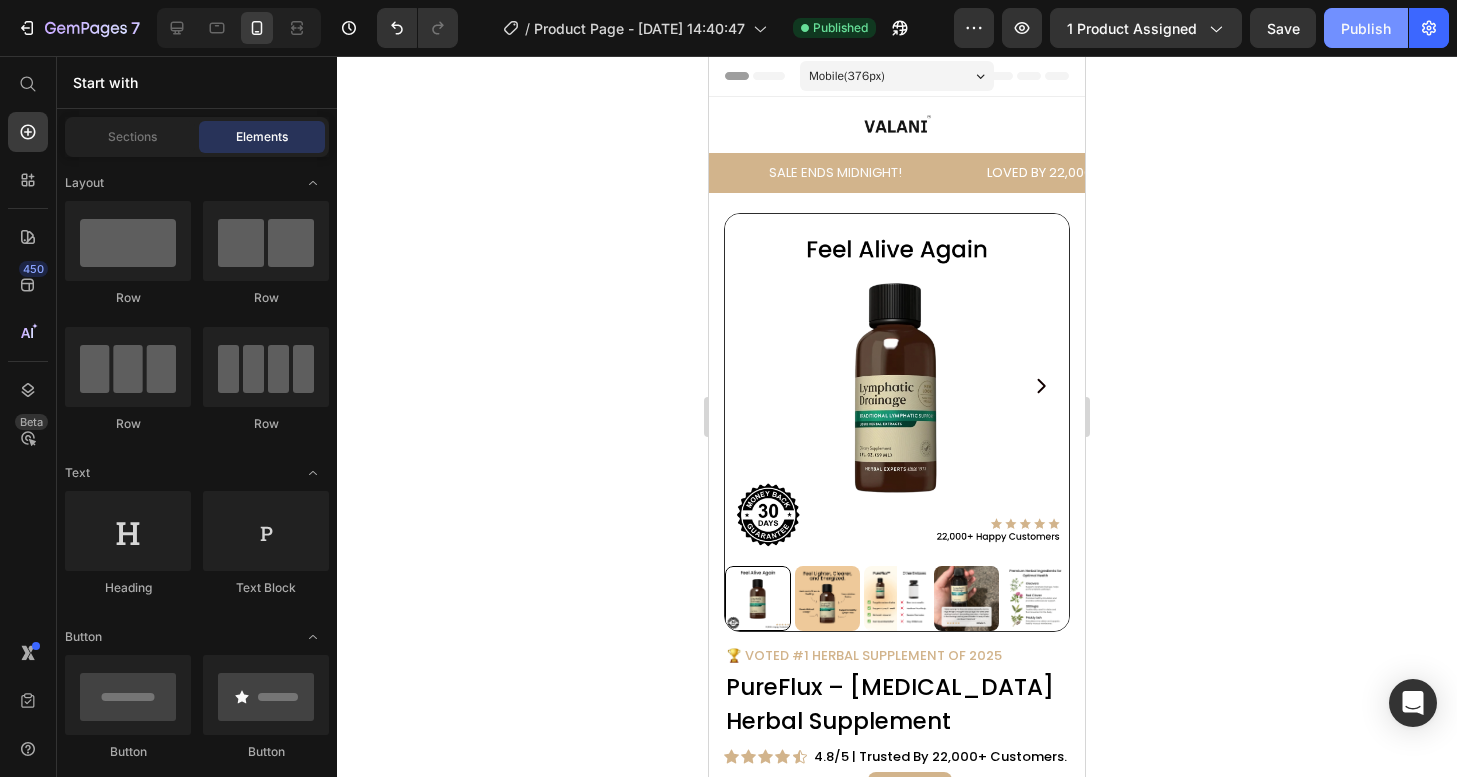 click on "Publish" at bounding box center [1366, 28] 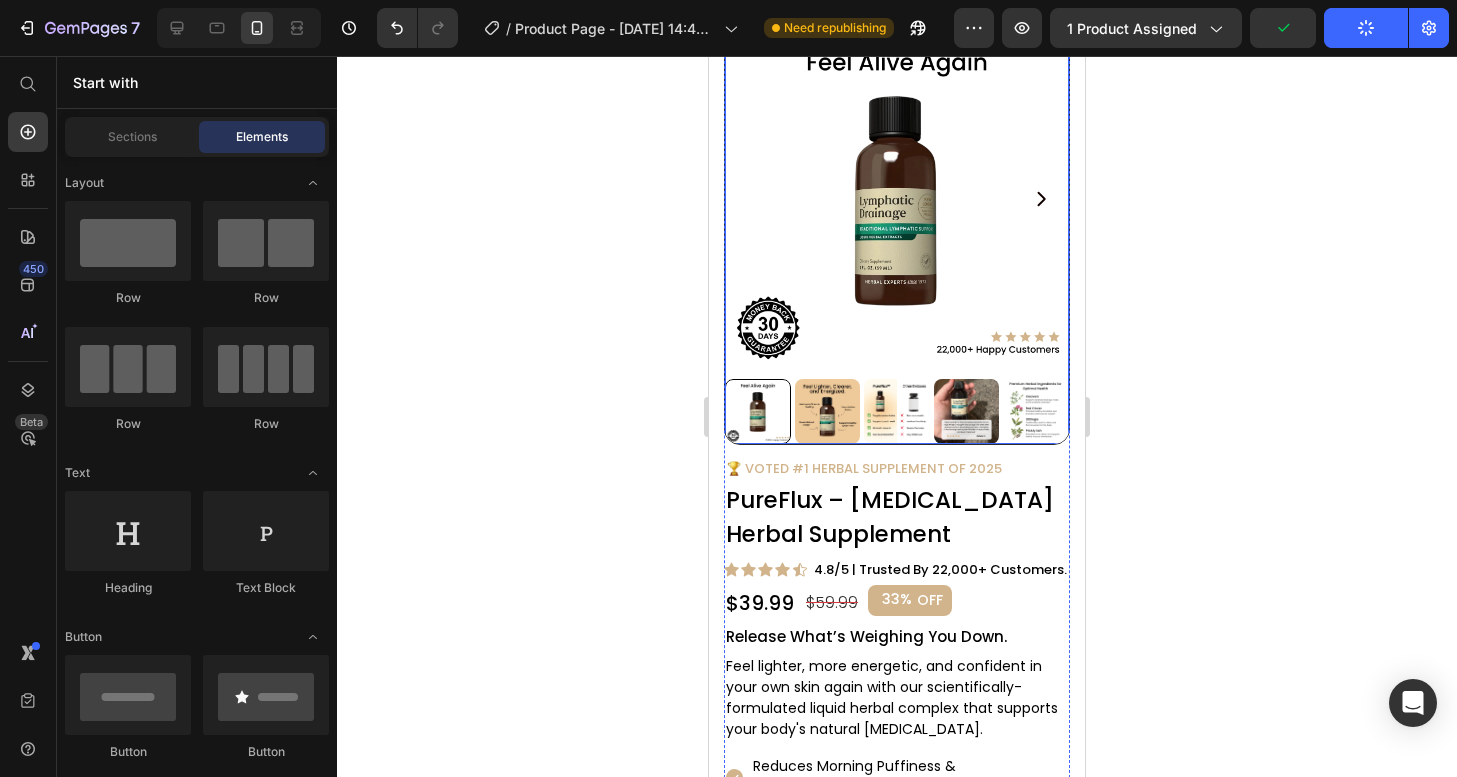 scroll, scrollTop: 0, scrollLeft: 0, axis: both 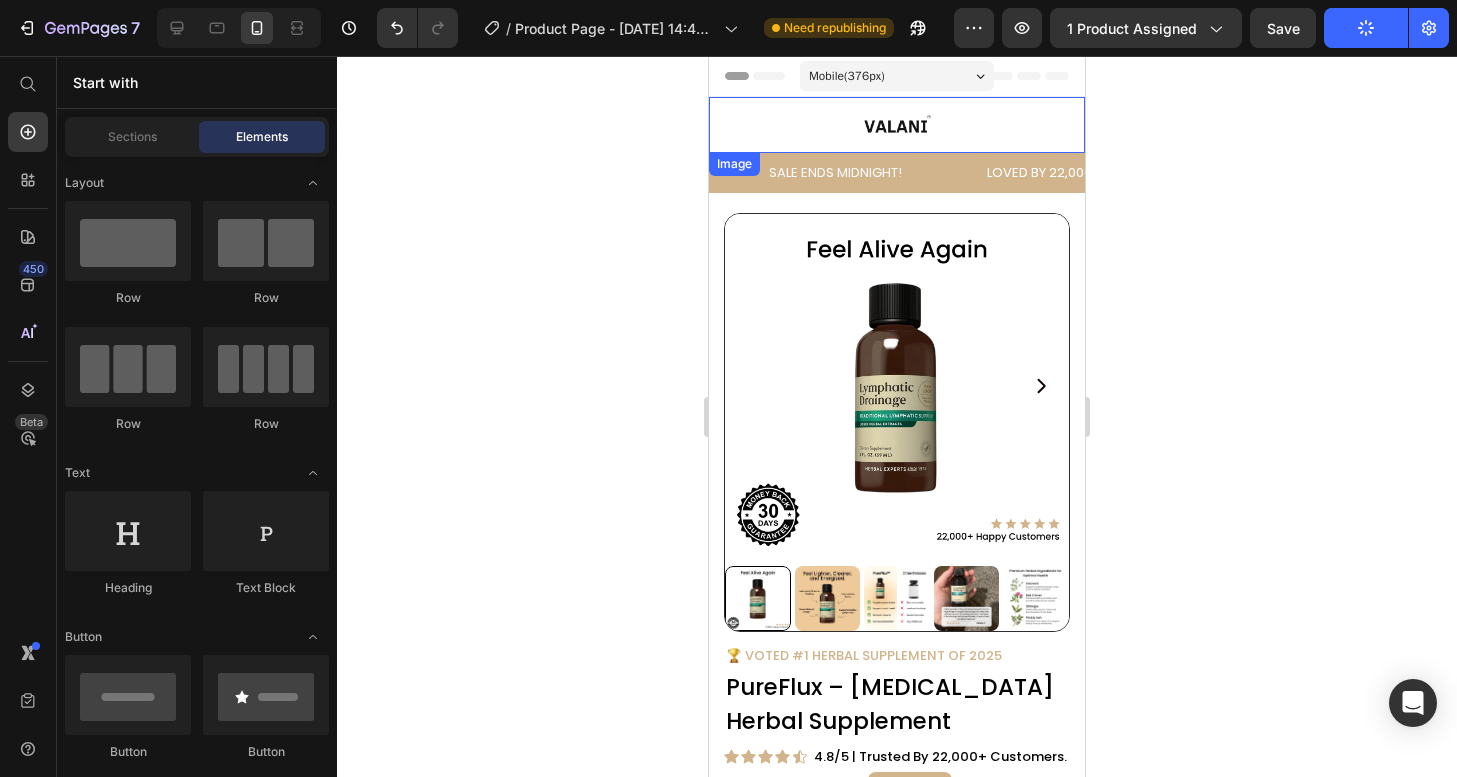 click at bounding box center (897, 125) 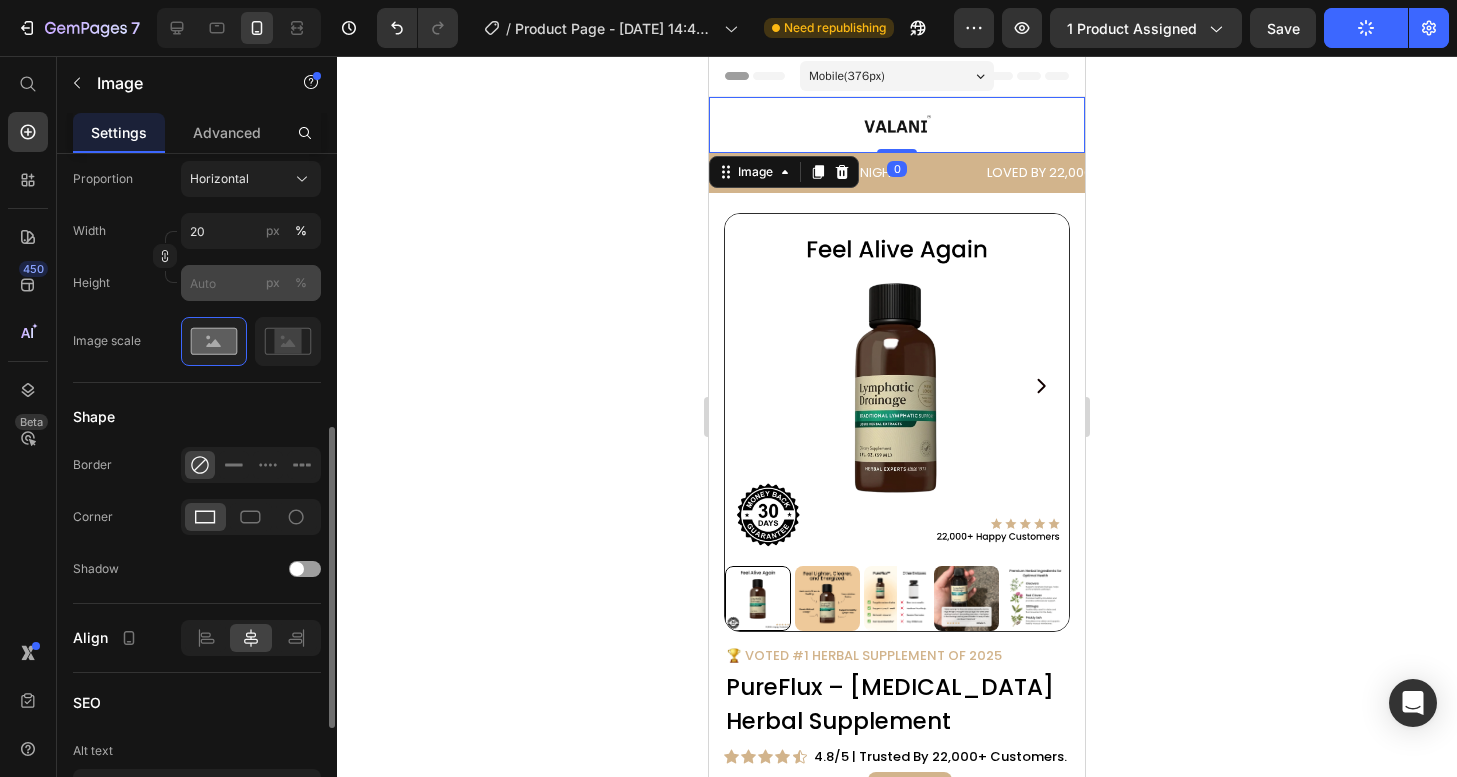 scroll, scrollTop: 628, scrollLeft: 0, axis: vertical 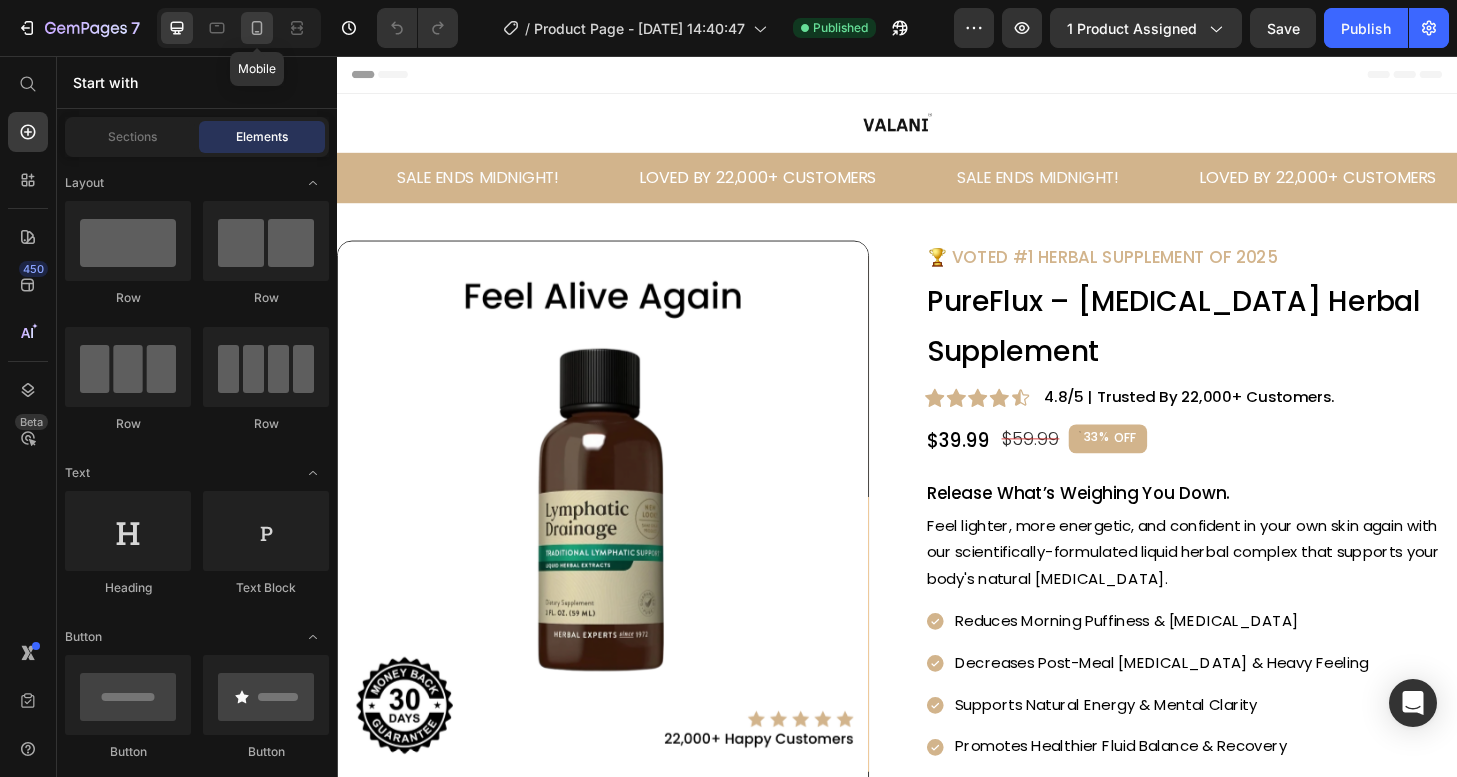 click 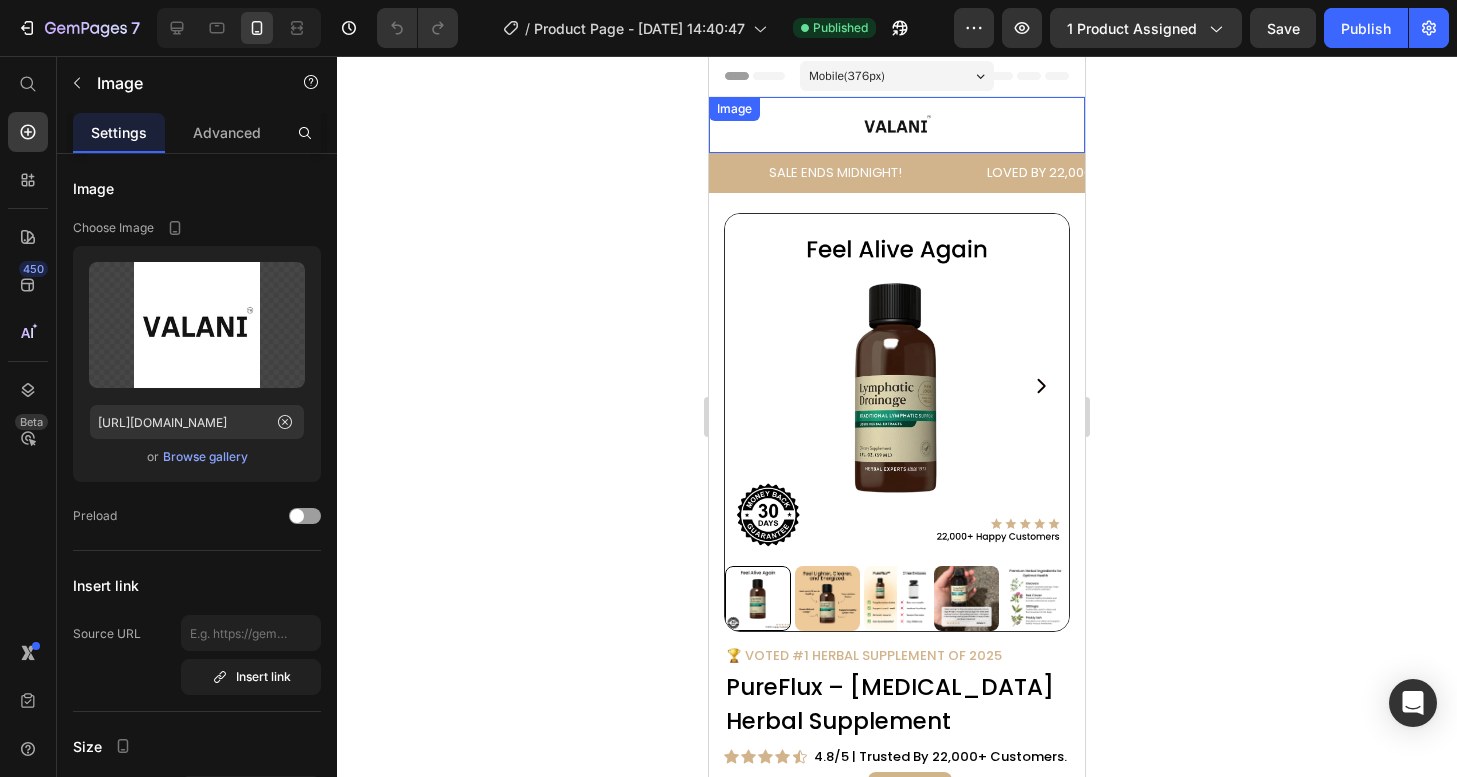 click at bounding box center [897, 125] 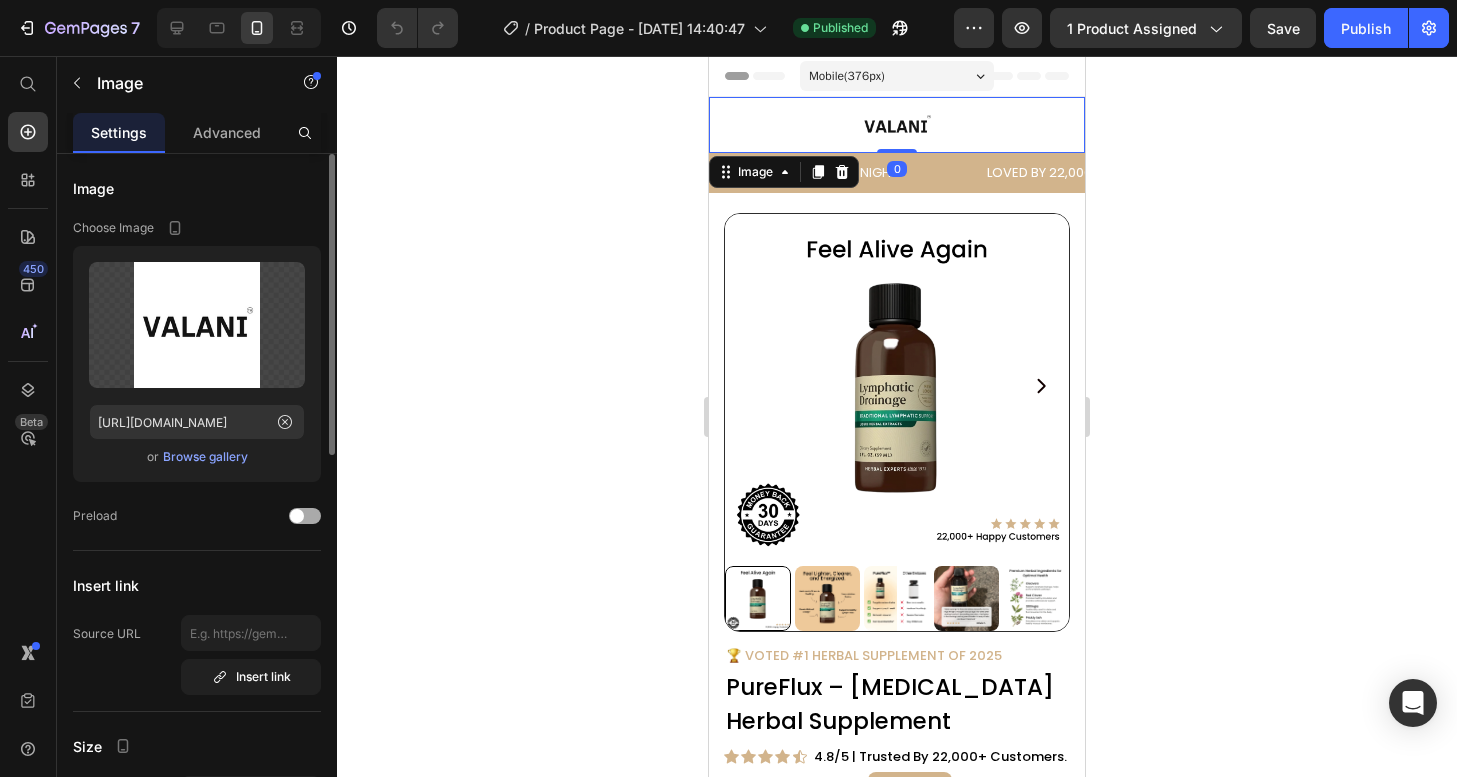 click on "Preload" 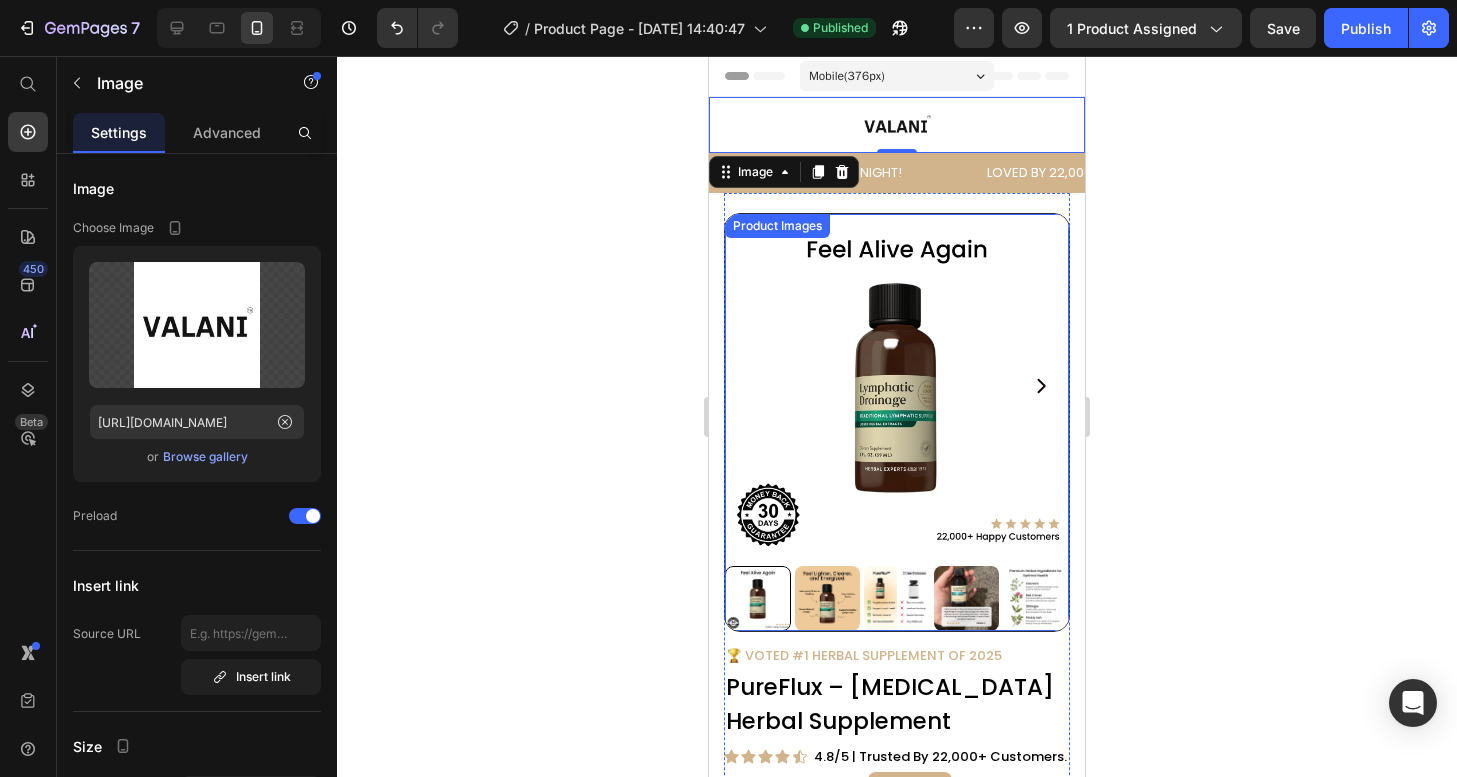 scroll, scrollTop: 244, scrollLeft: 0, axis: vertical 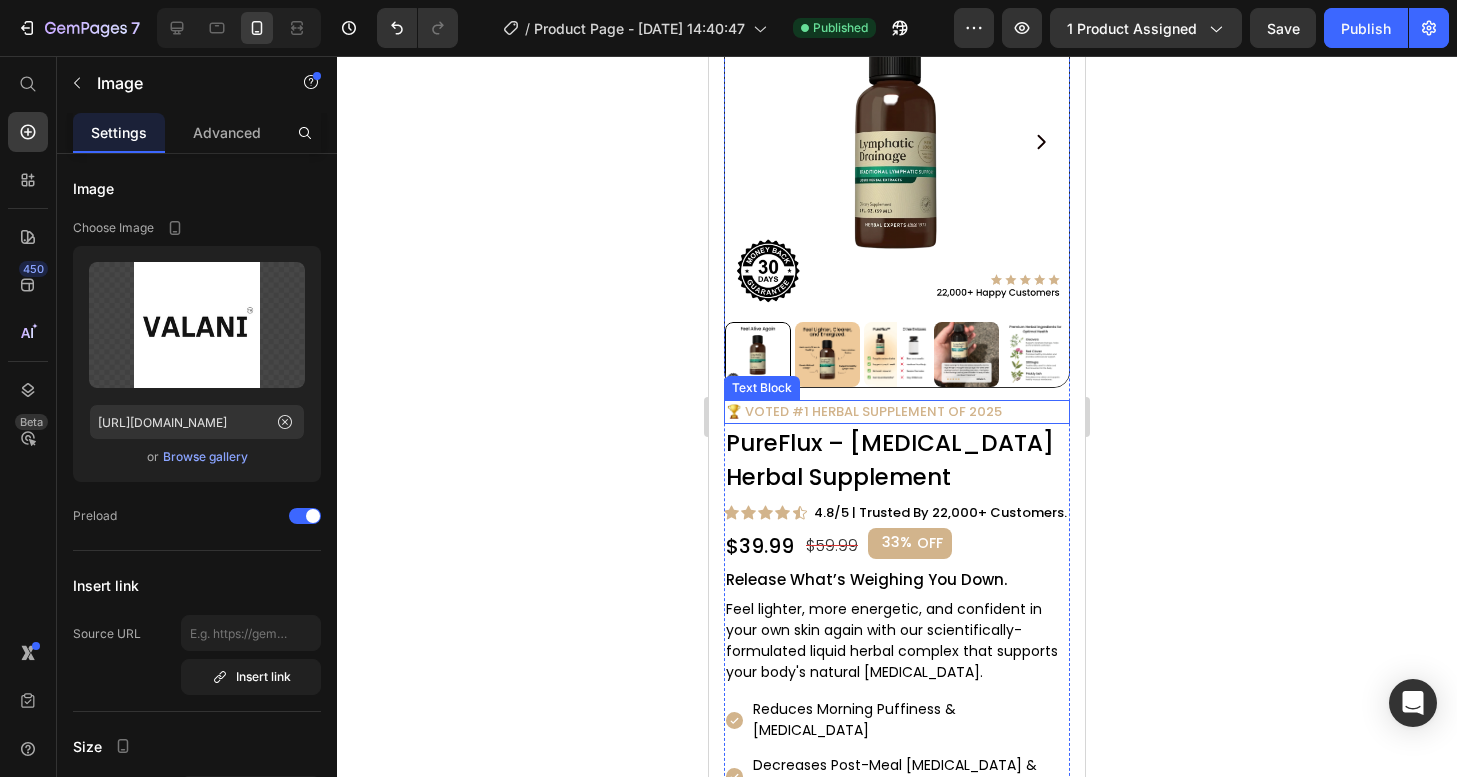 click at bounding box center [828, 355] 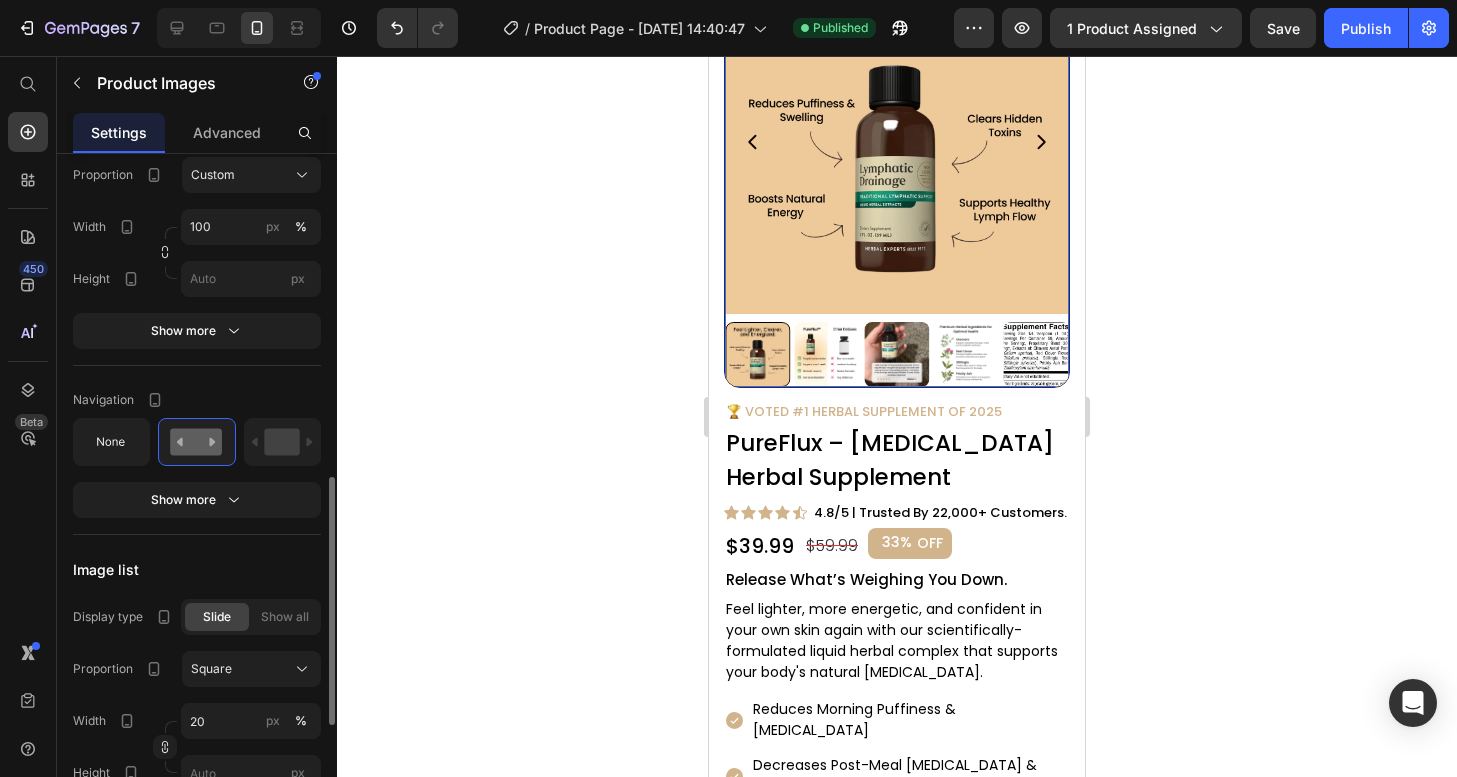 scroll, scrollTop: 802, scrollLeft: 0, axis: vertical 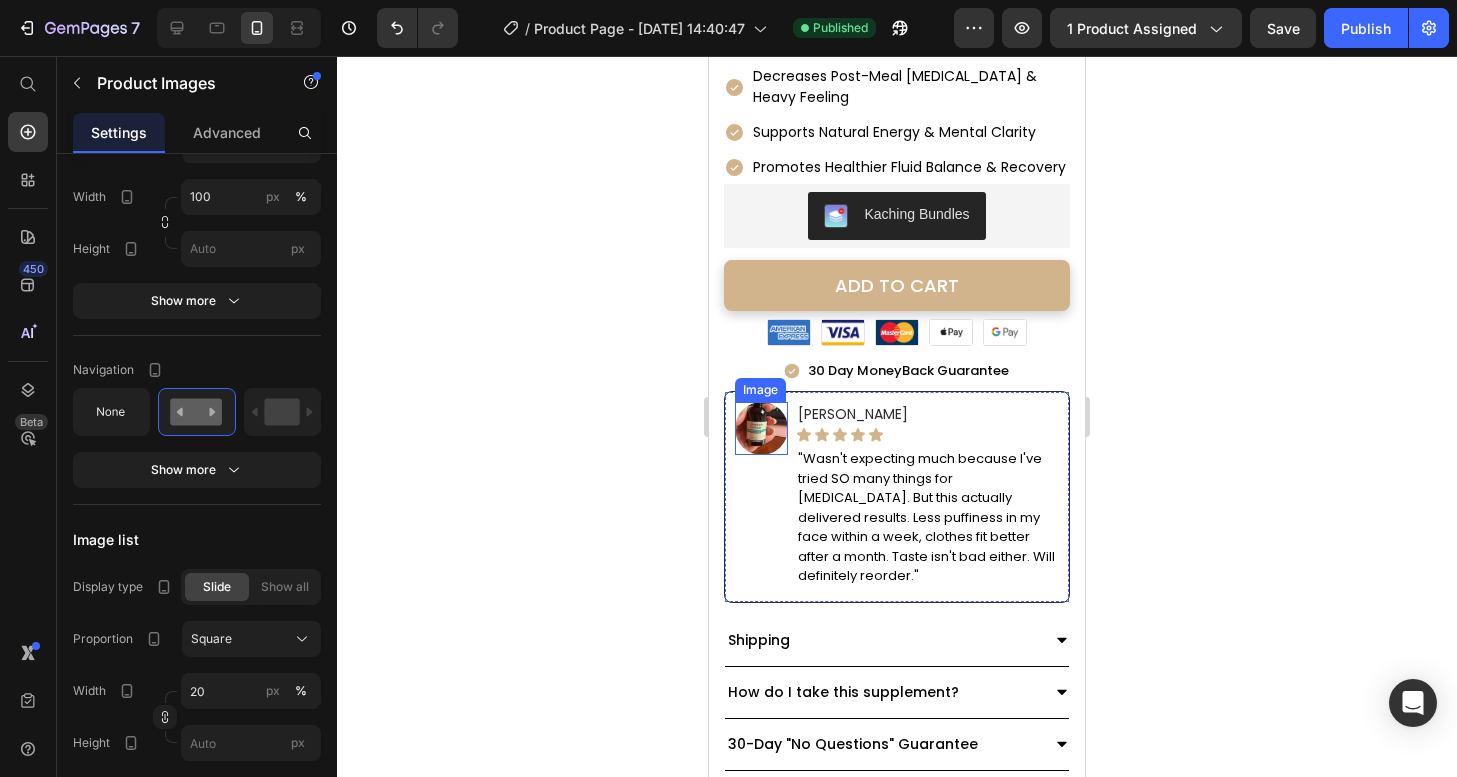 click at bounding box center [761, 428] 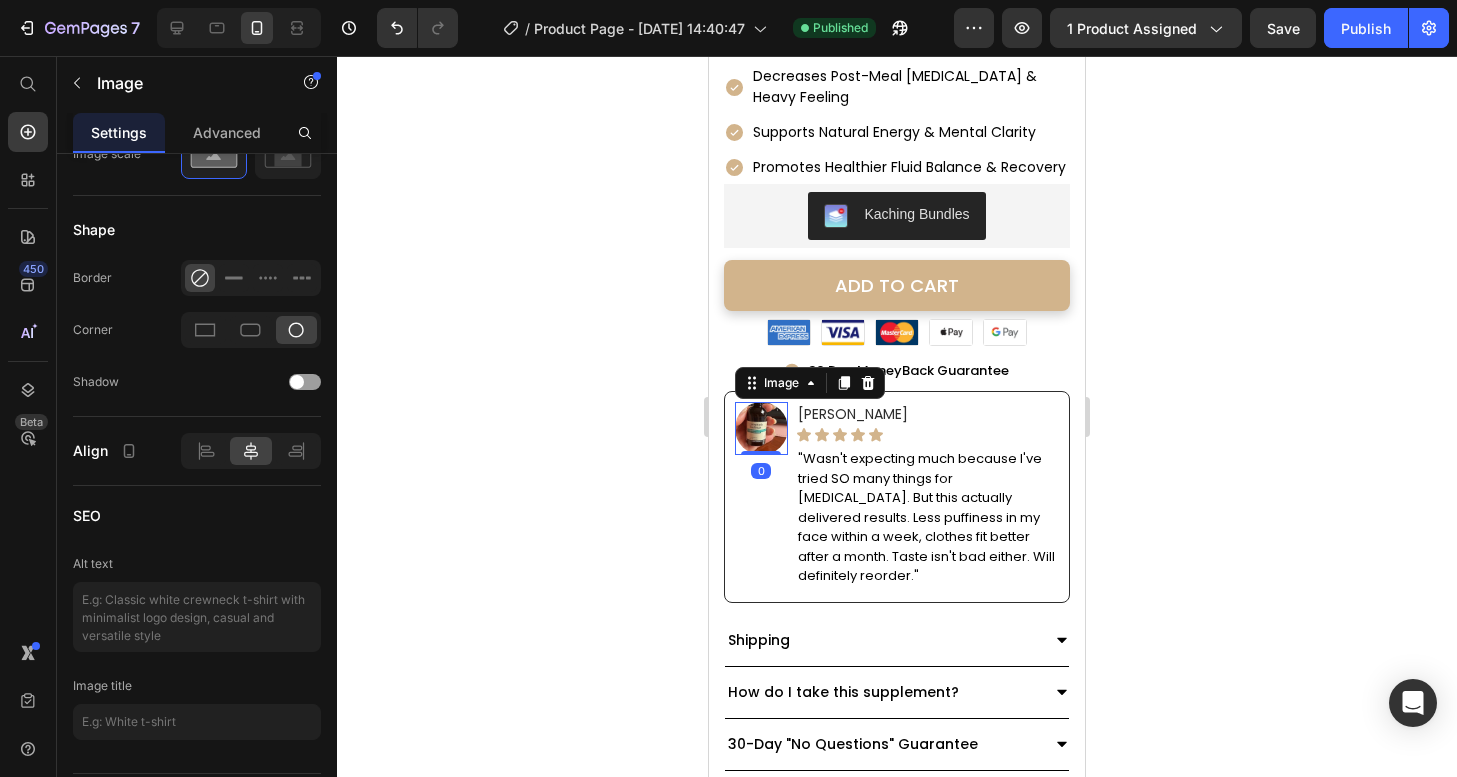 scroll, scrollTop: 0, scrollLeft: 0, axis: both 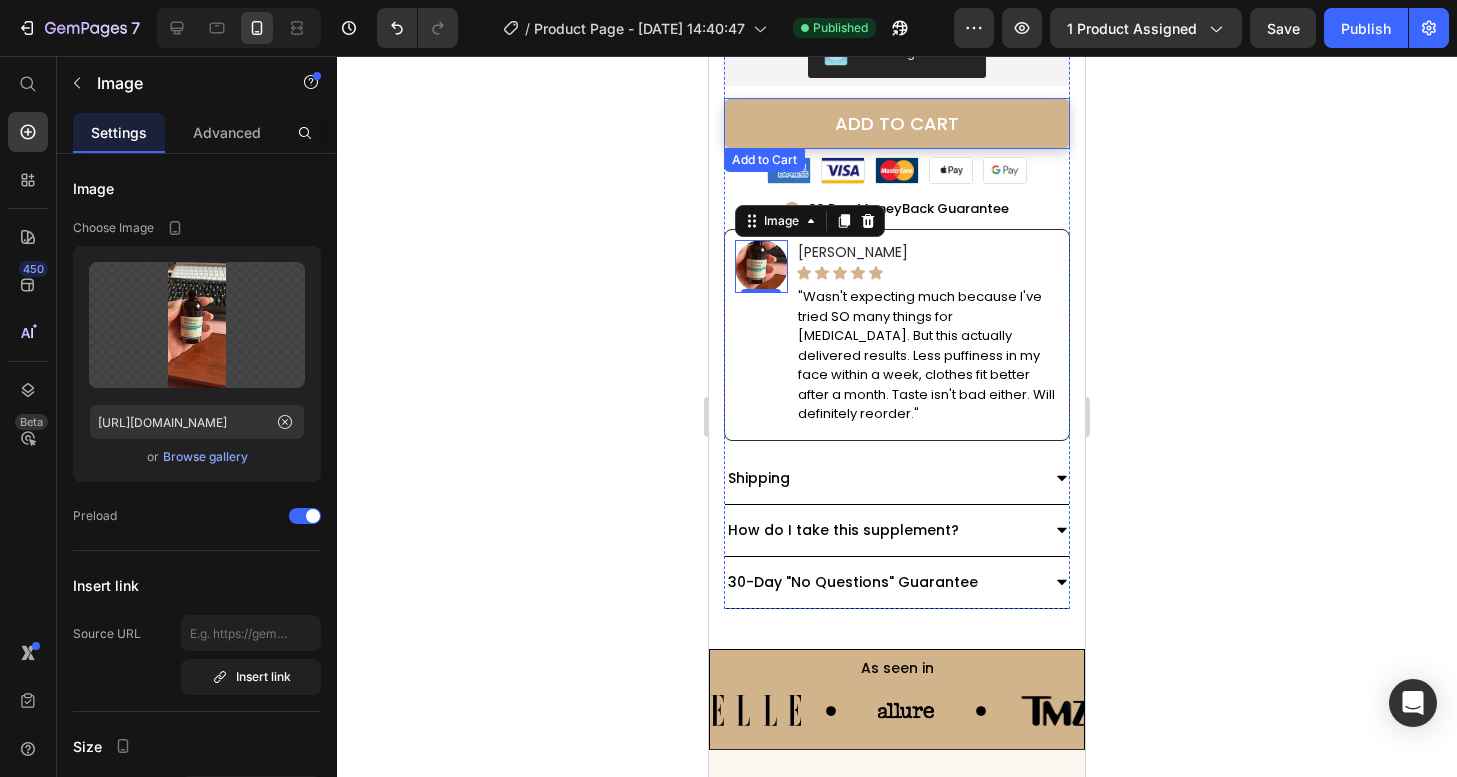click on "Add to Cart" at bounding box center (764, 160) 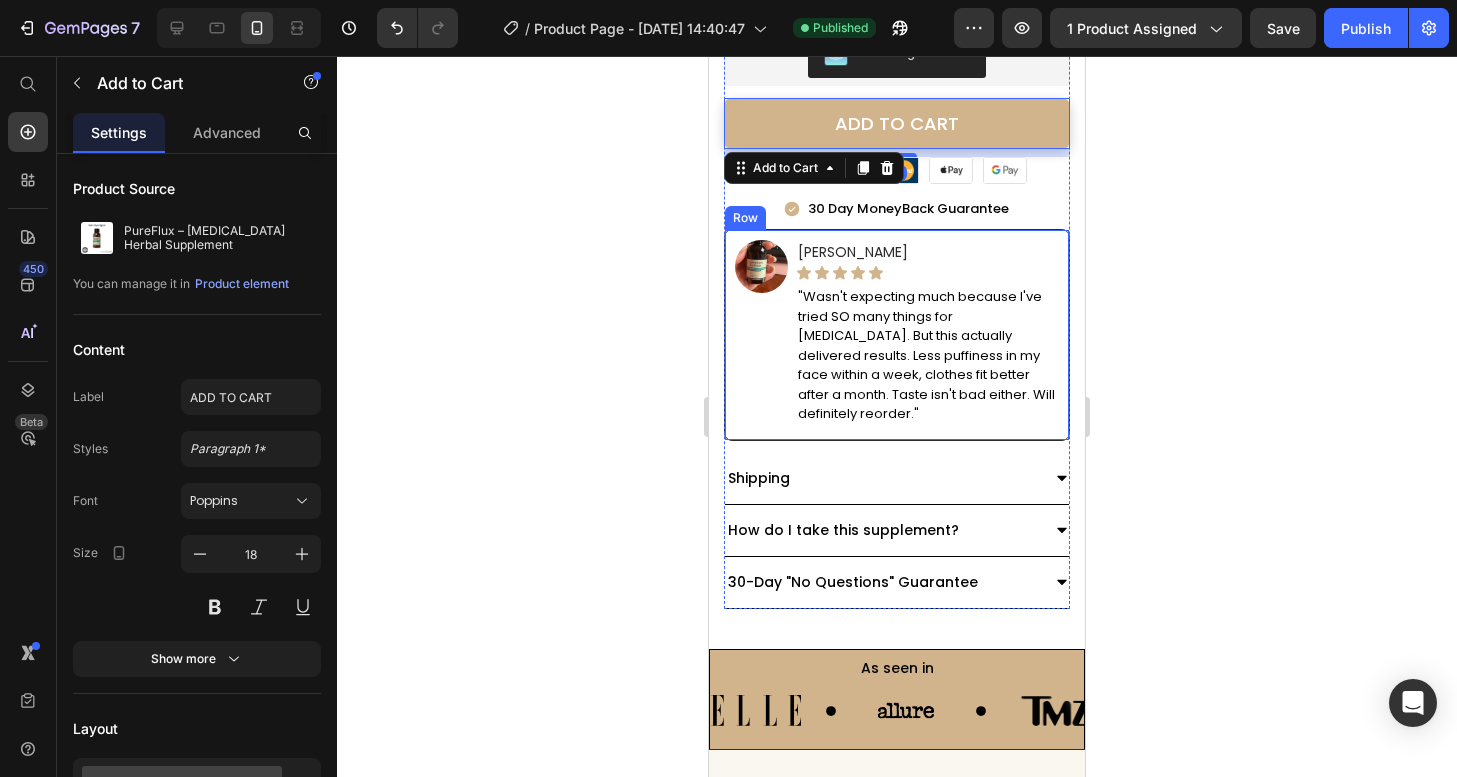 click on "Image [PERSON_NAME] Text Block Icon Icon Icon Icon
Icon Icon List Row "Wasn't expecting much because I've tried SO many things for [MEDICAL_DATA]. But this actually delivered results. Less puffiness in my face within a week, clothes fit better after a month. Taste isn't bad either. Will definitely reorder." Text Block Row" at bounding box center (897, 335) 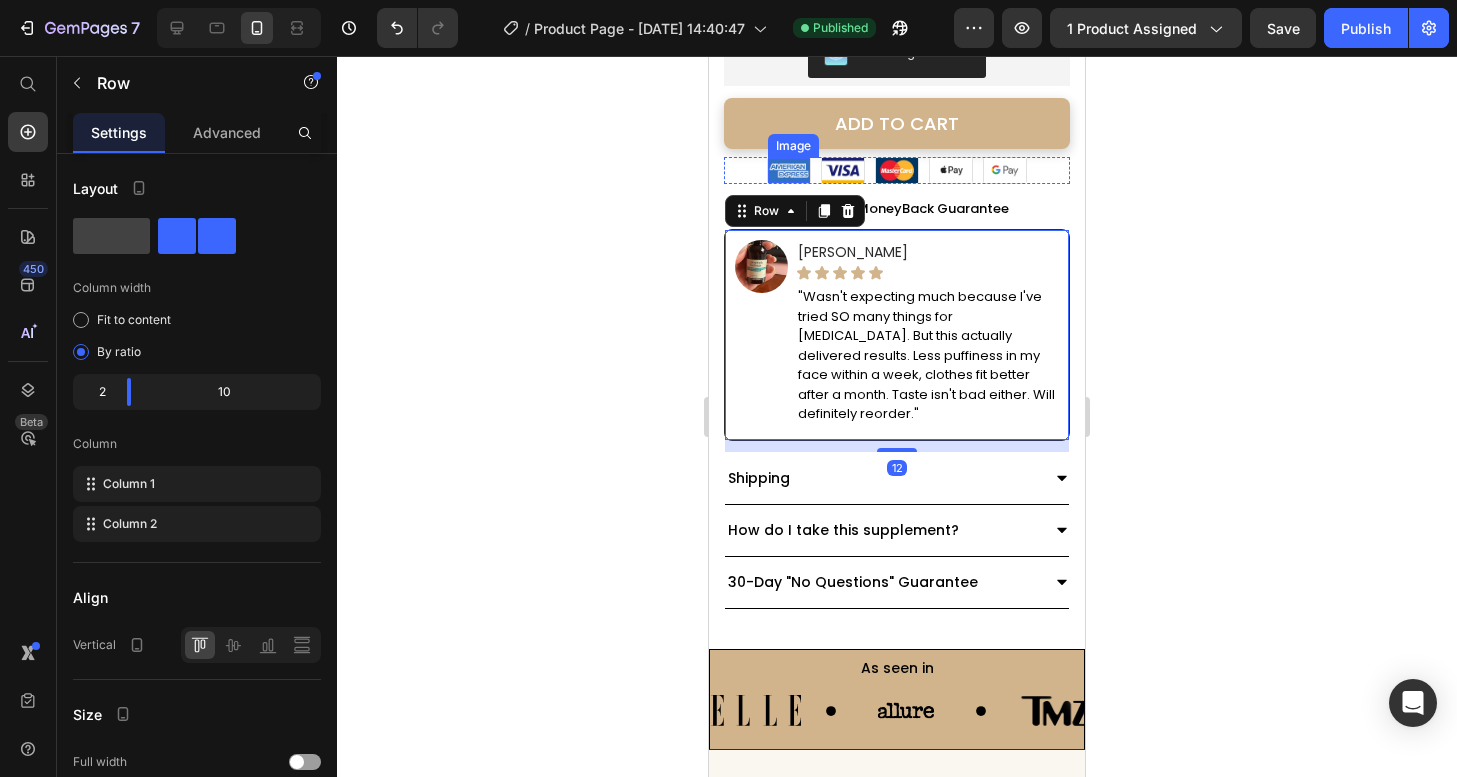 click at bounding box center (789, 170) 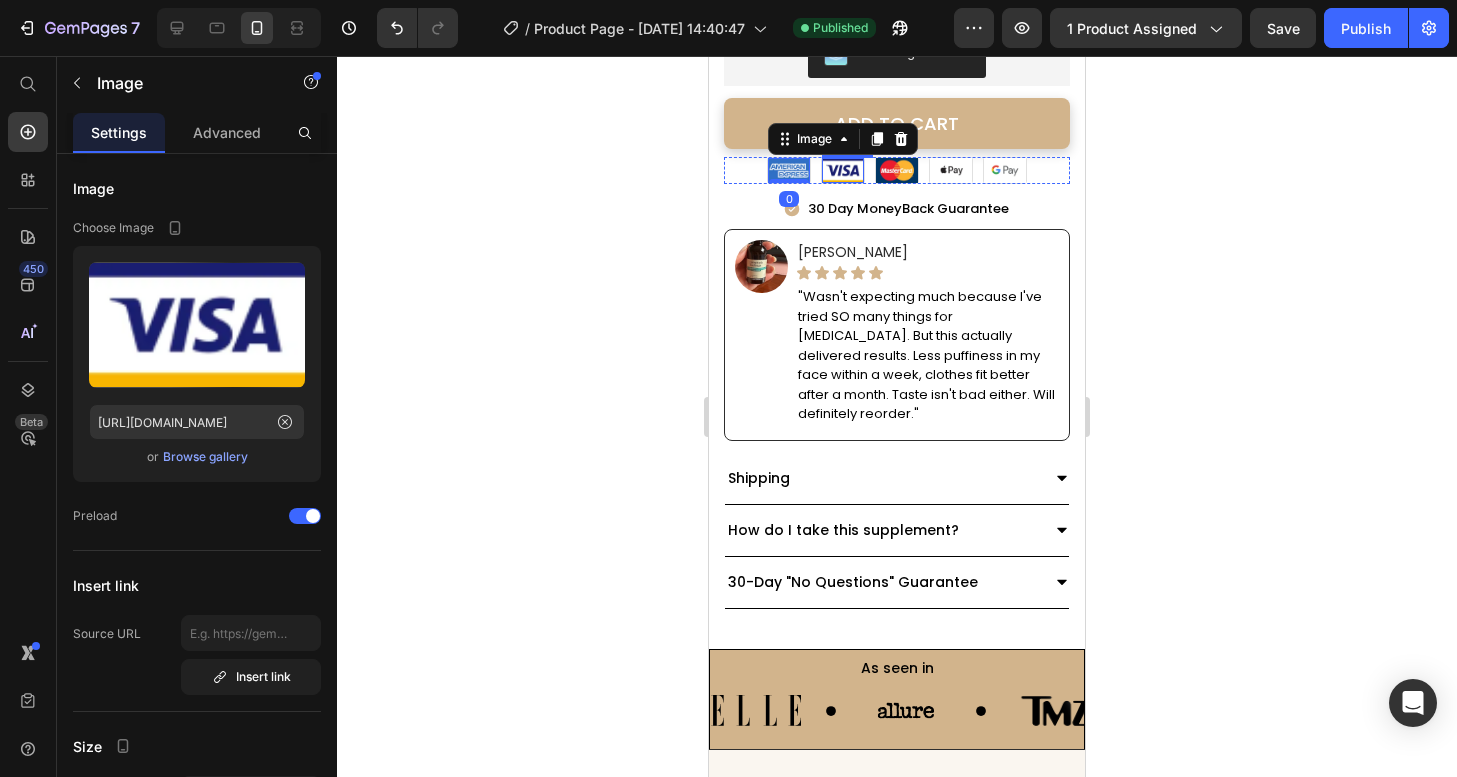 click at bounding box center [843, 170] 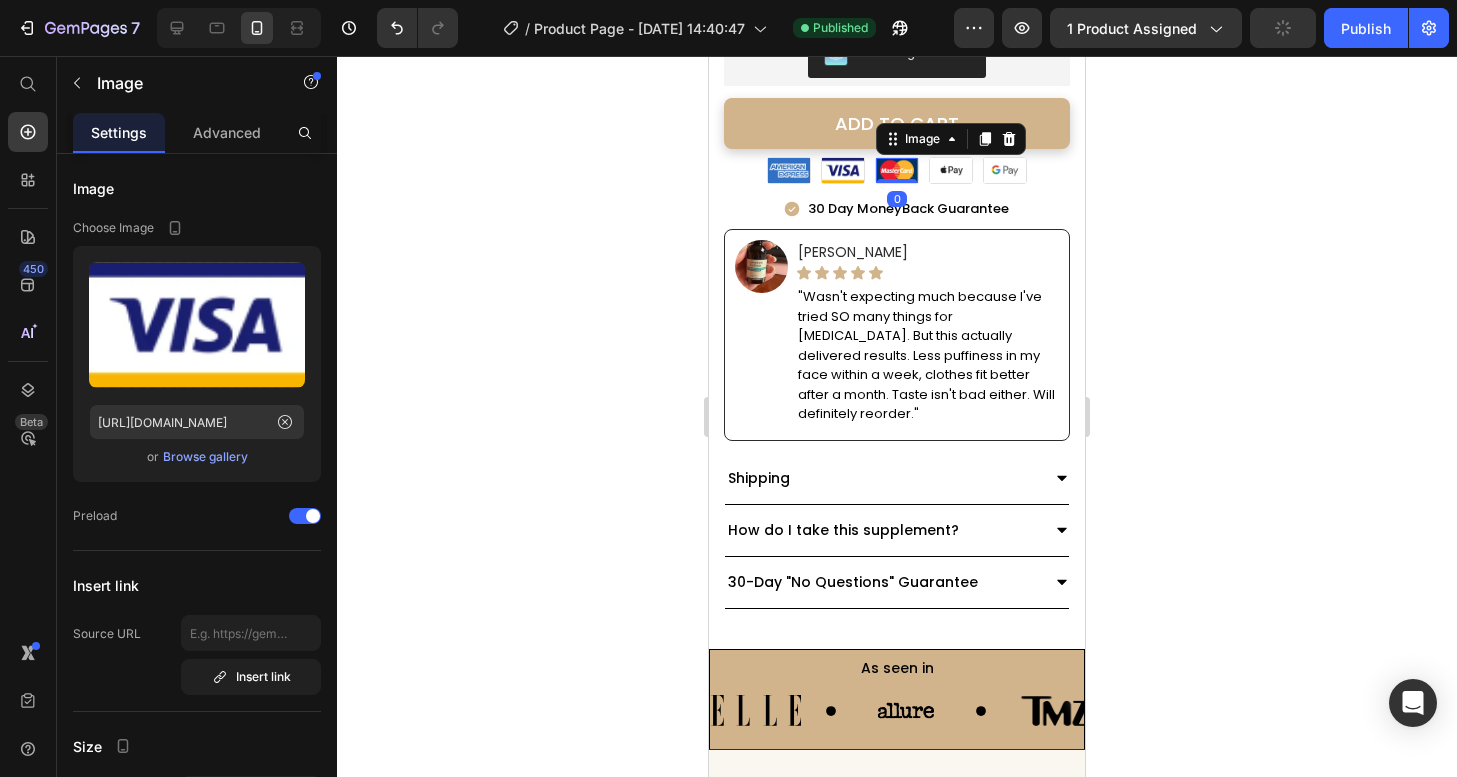click at bounding box center [897, 170] 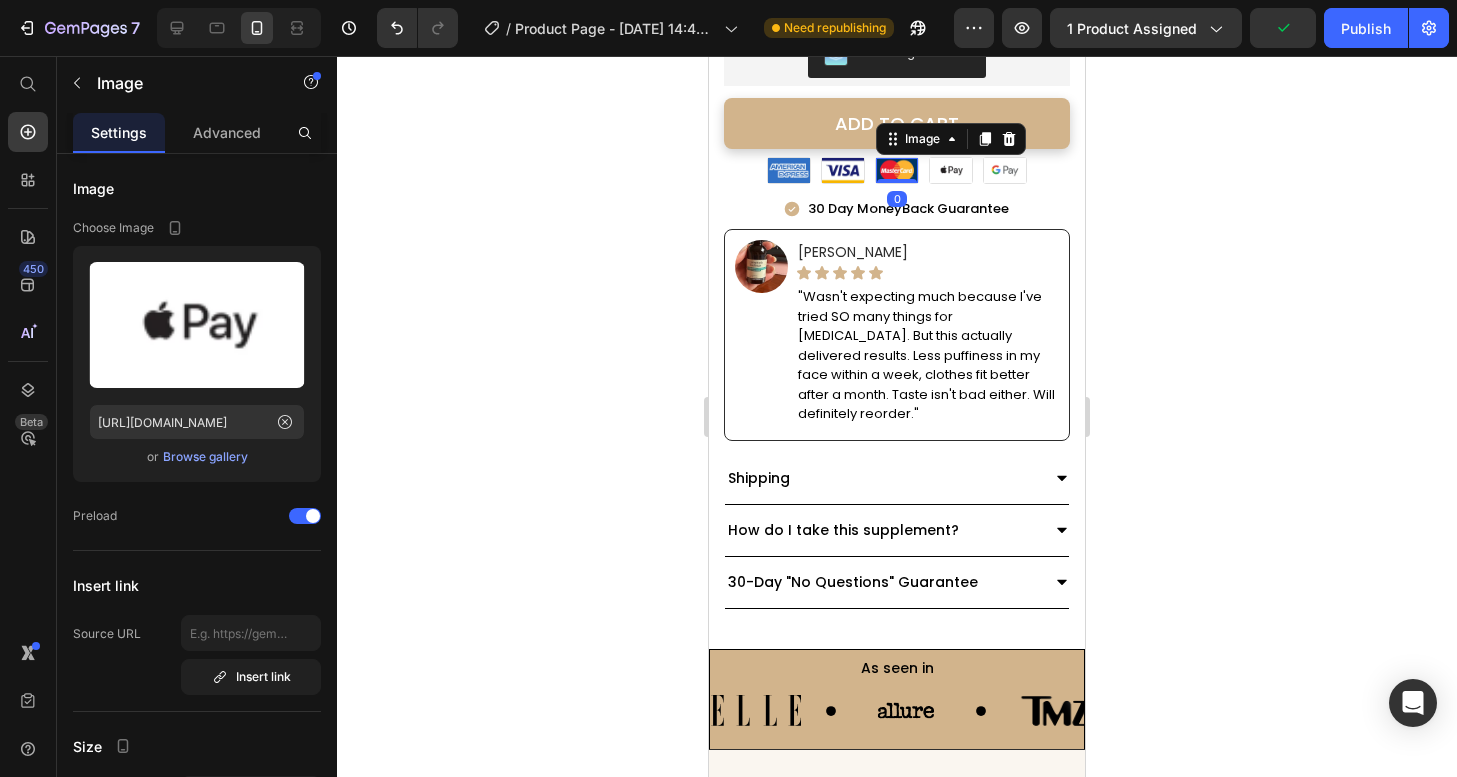 click at bounding box center (951, 170) 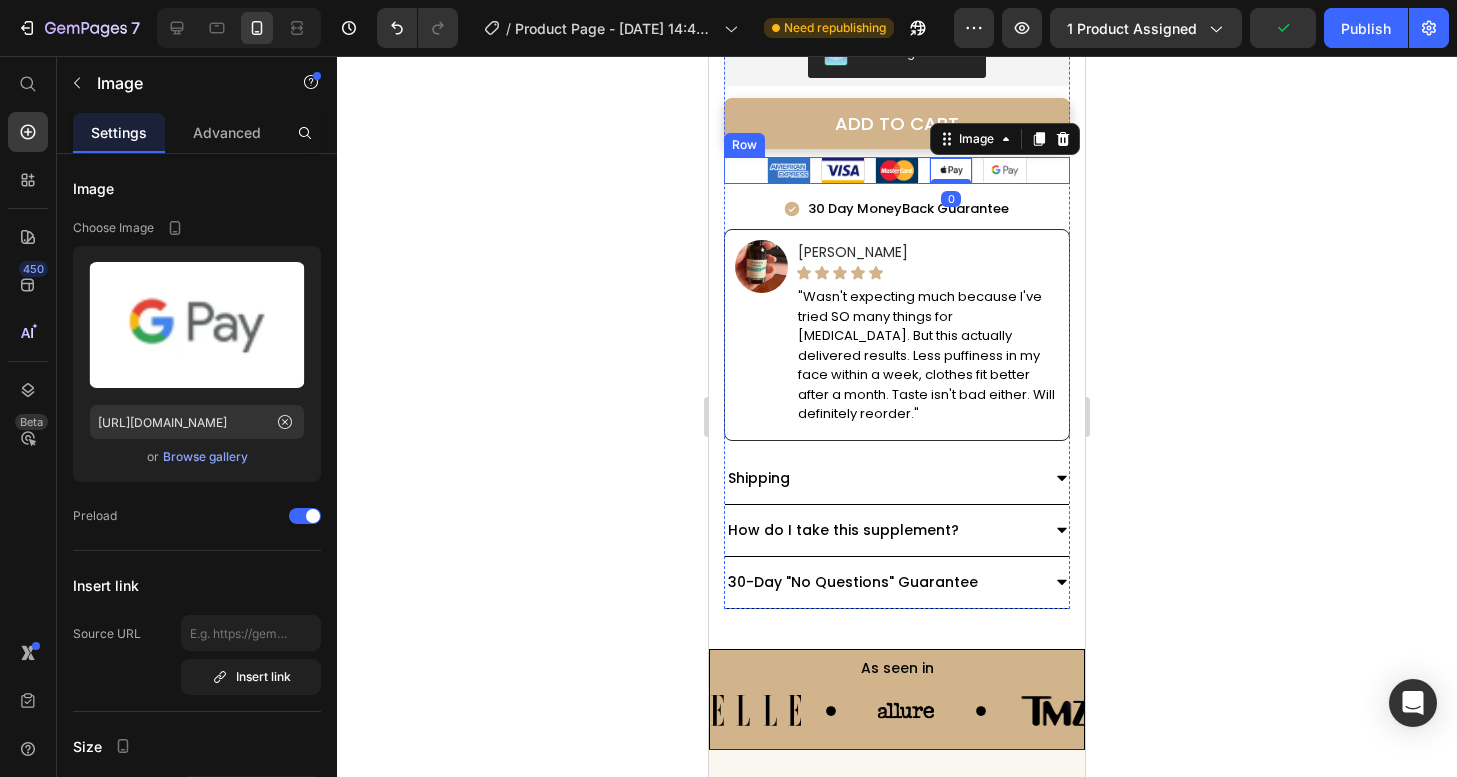 click at bounding box center [1005, 170] 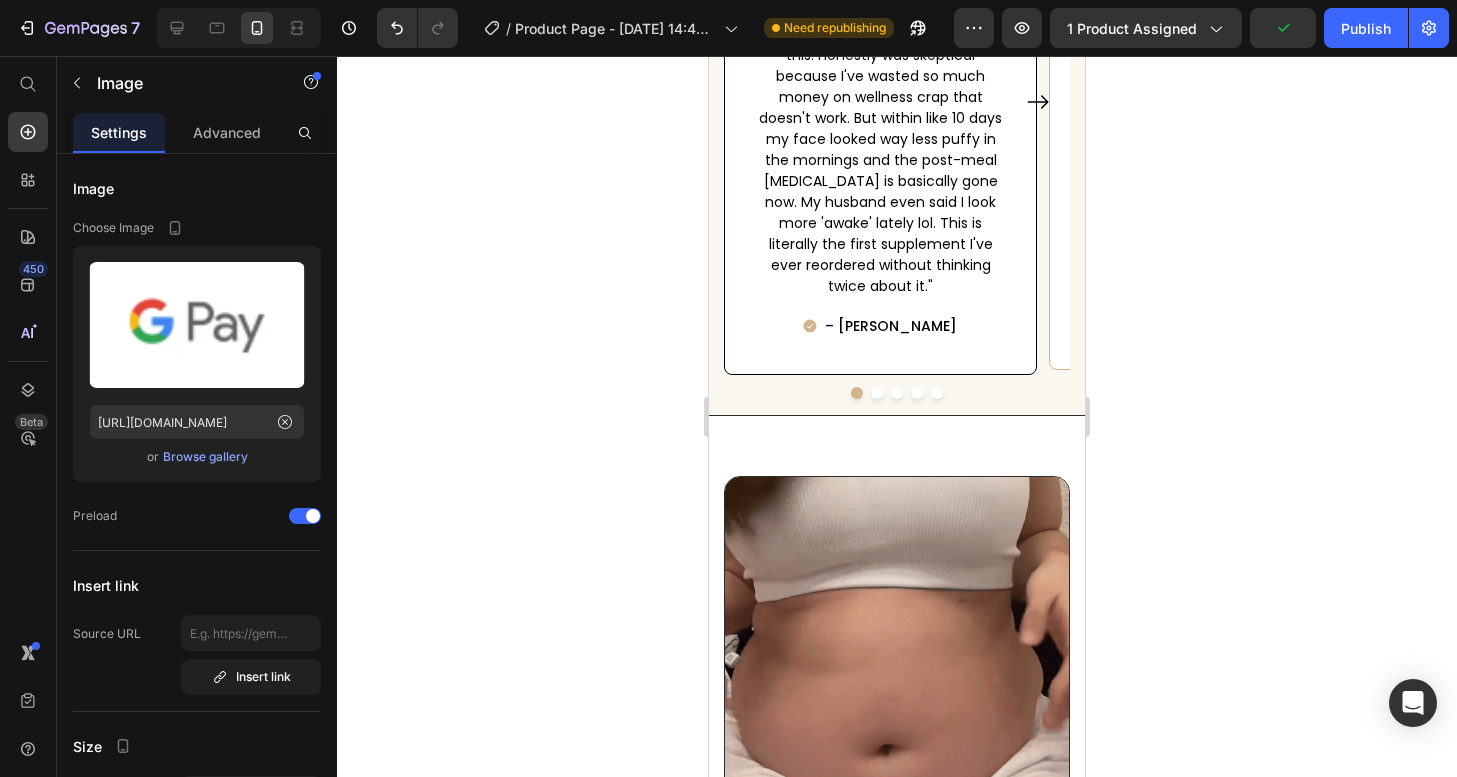 scroll, scrollTop: 1337, scrollLeft: 0, axis: vertical 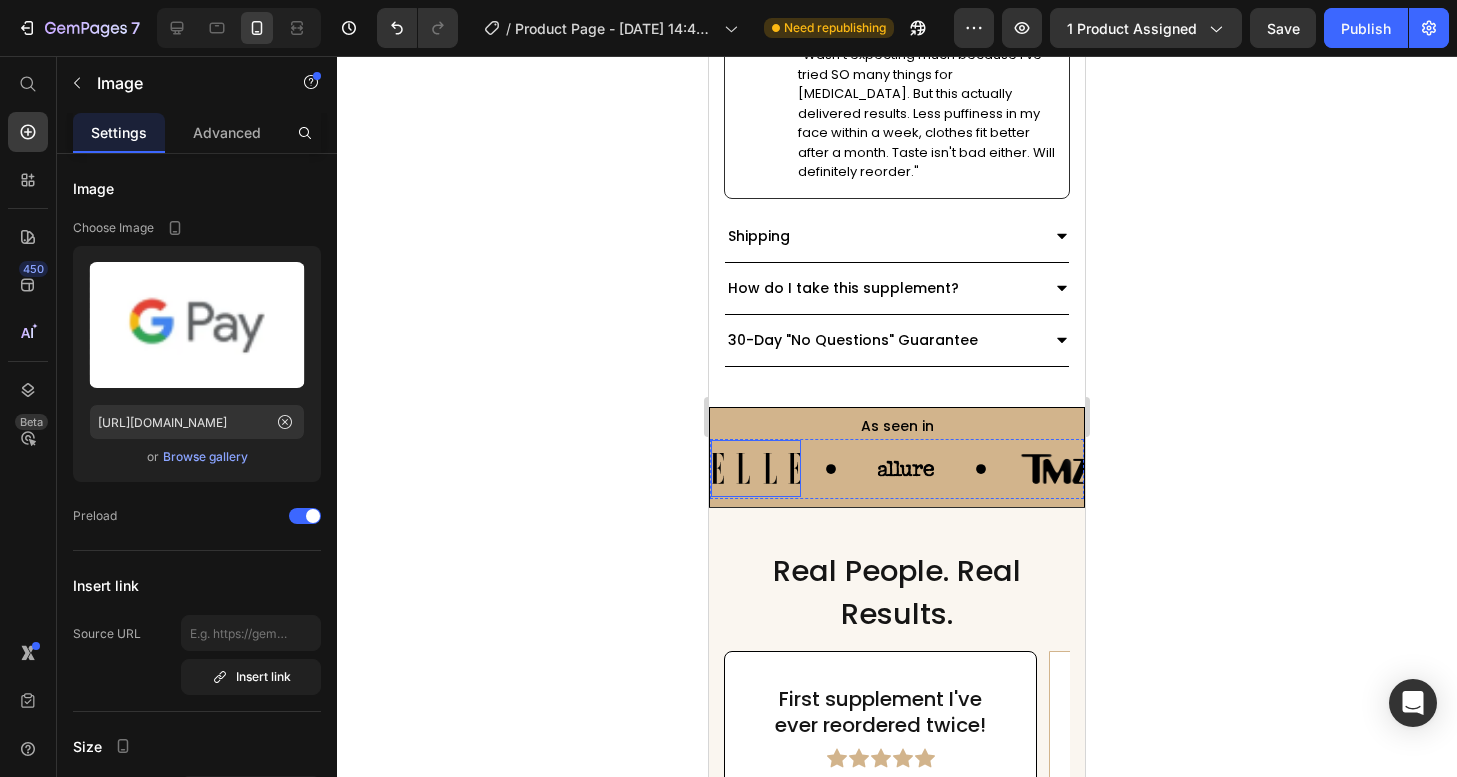 click at bounding box center (756, 468) 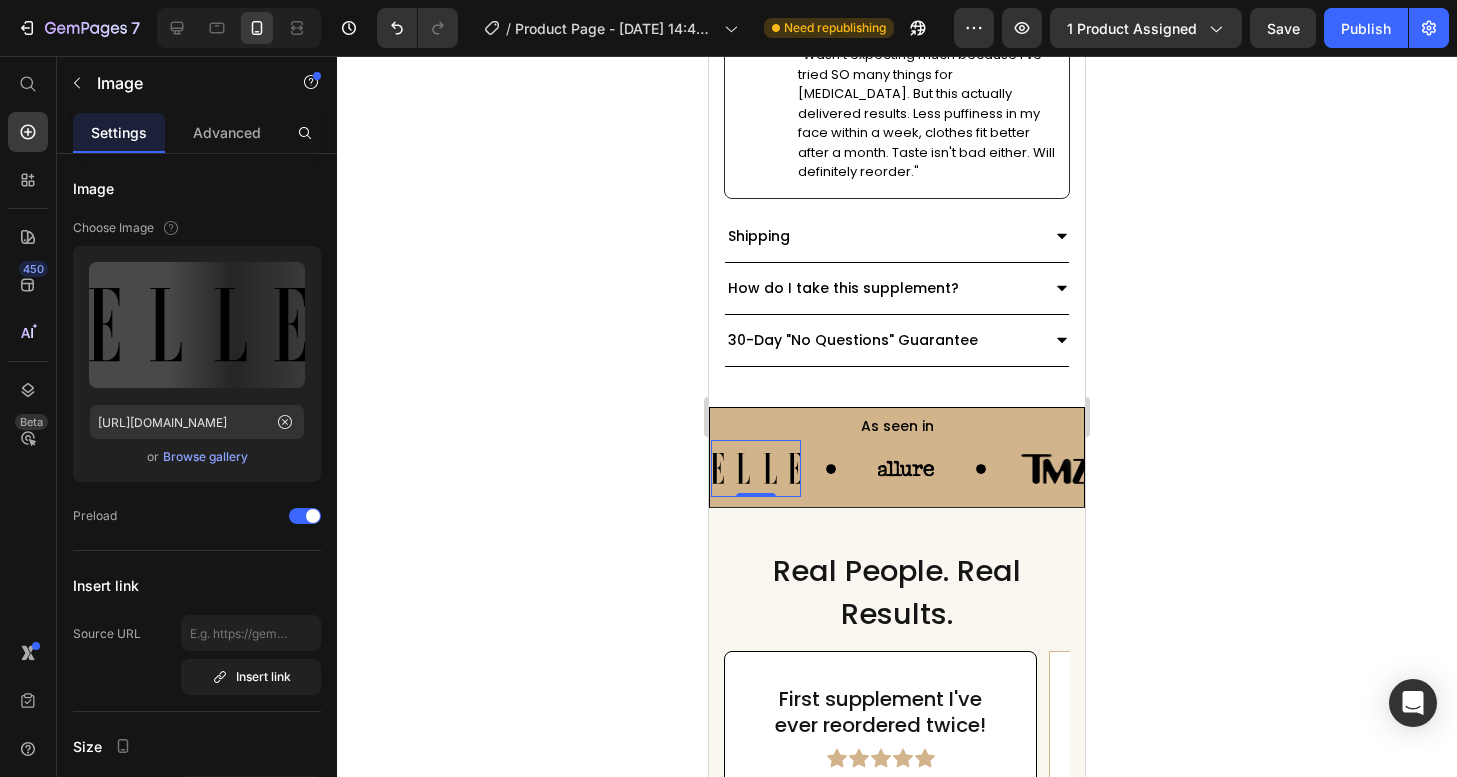 click at bounding box center (906, 468) 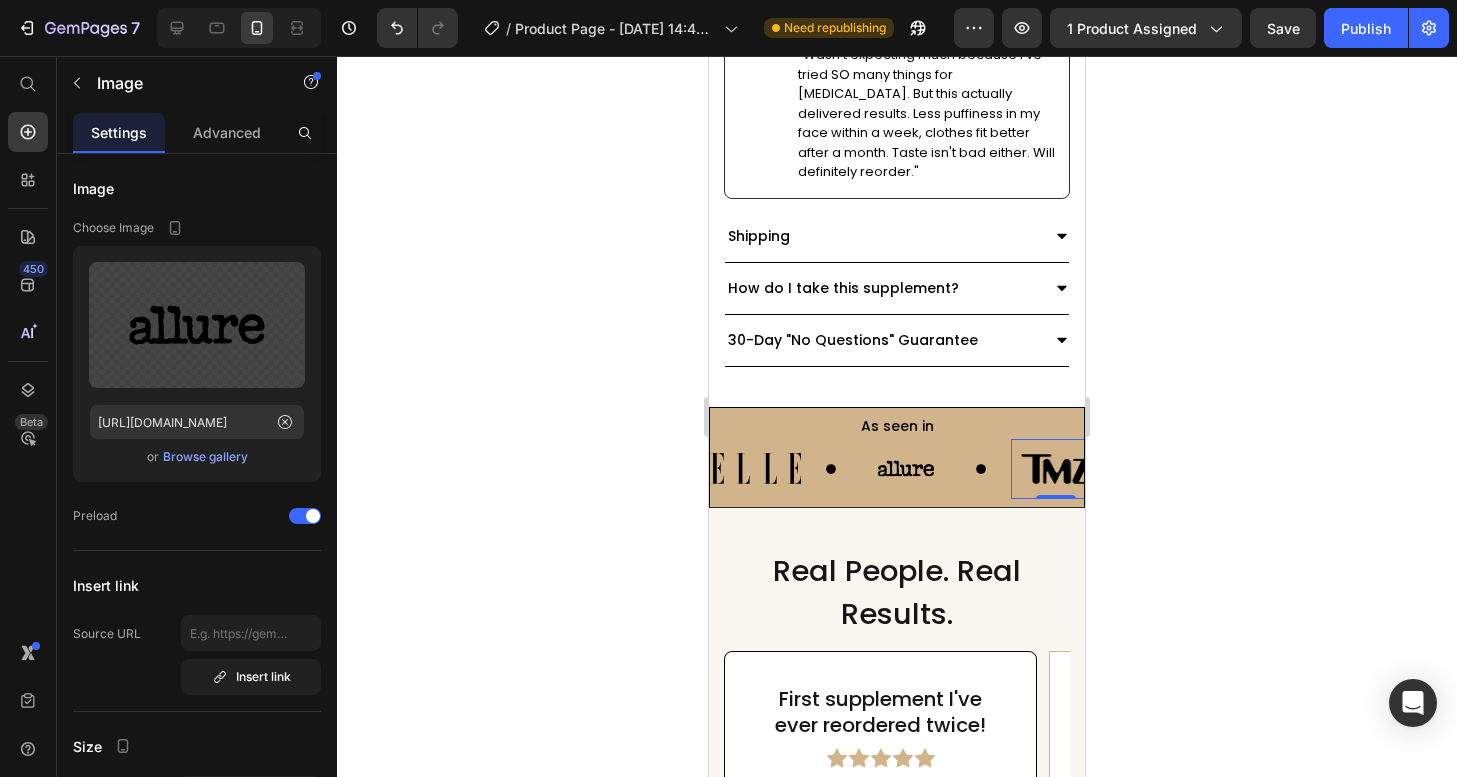 click at bounding box center [1056, 469] 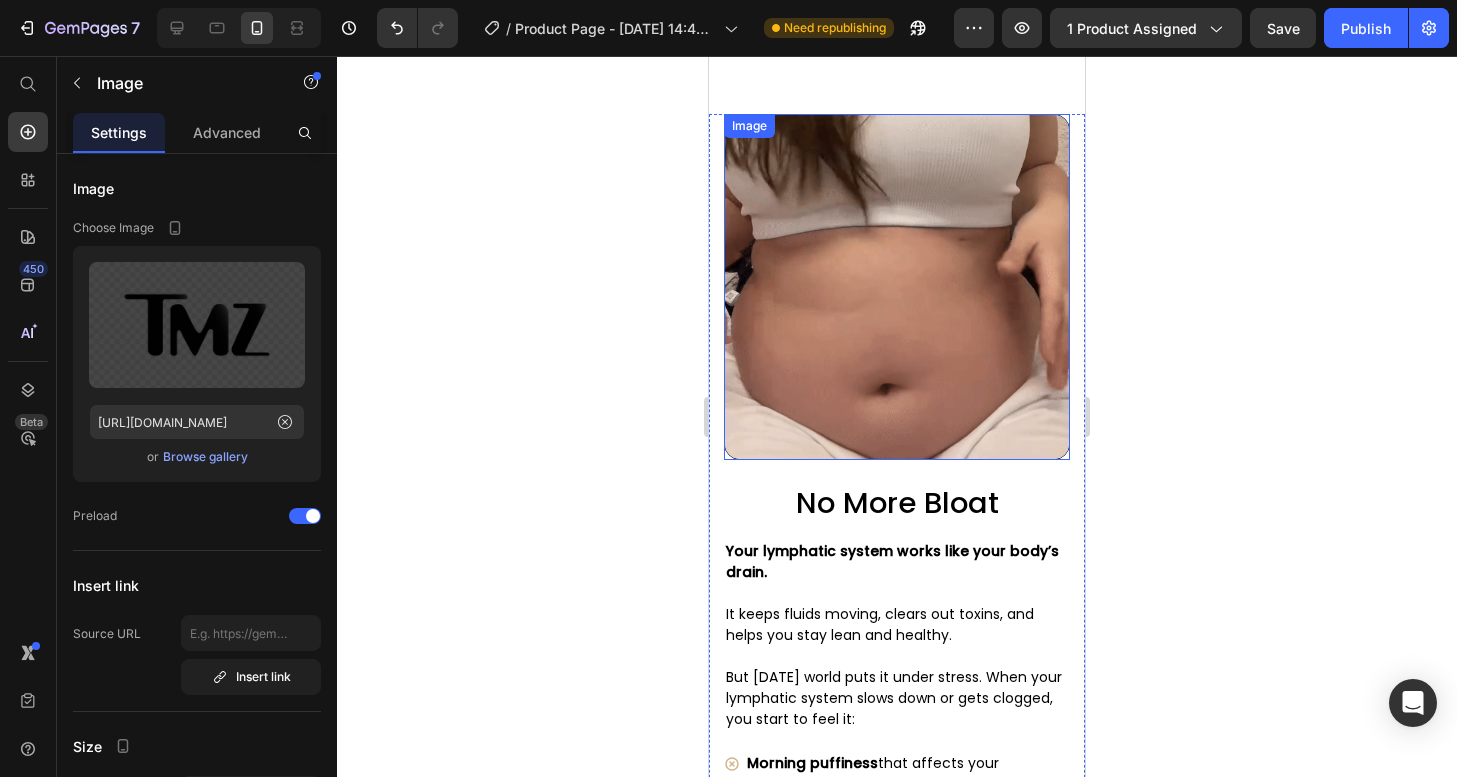 click at bounding box center (897, 287) 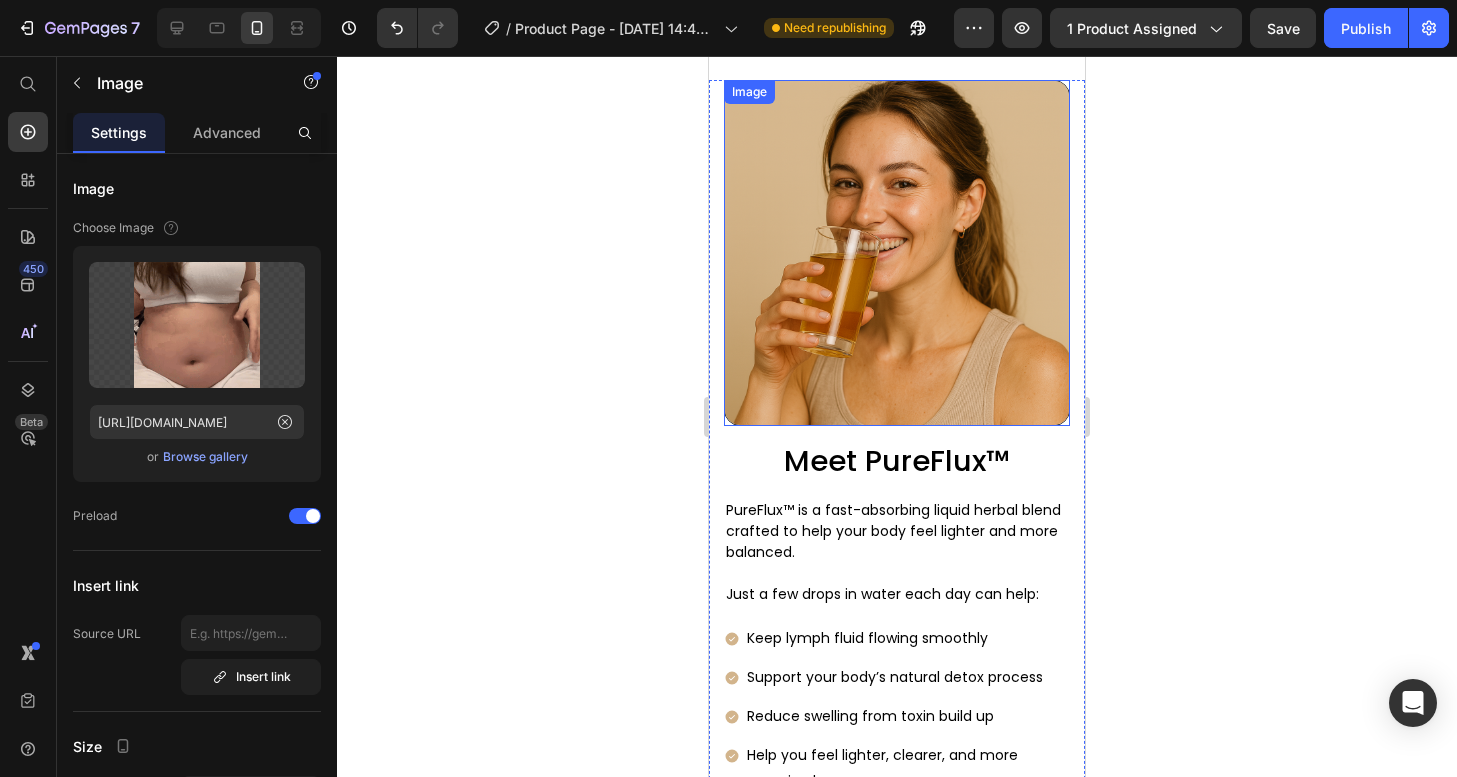 click at bounding box center (897, 253) 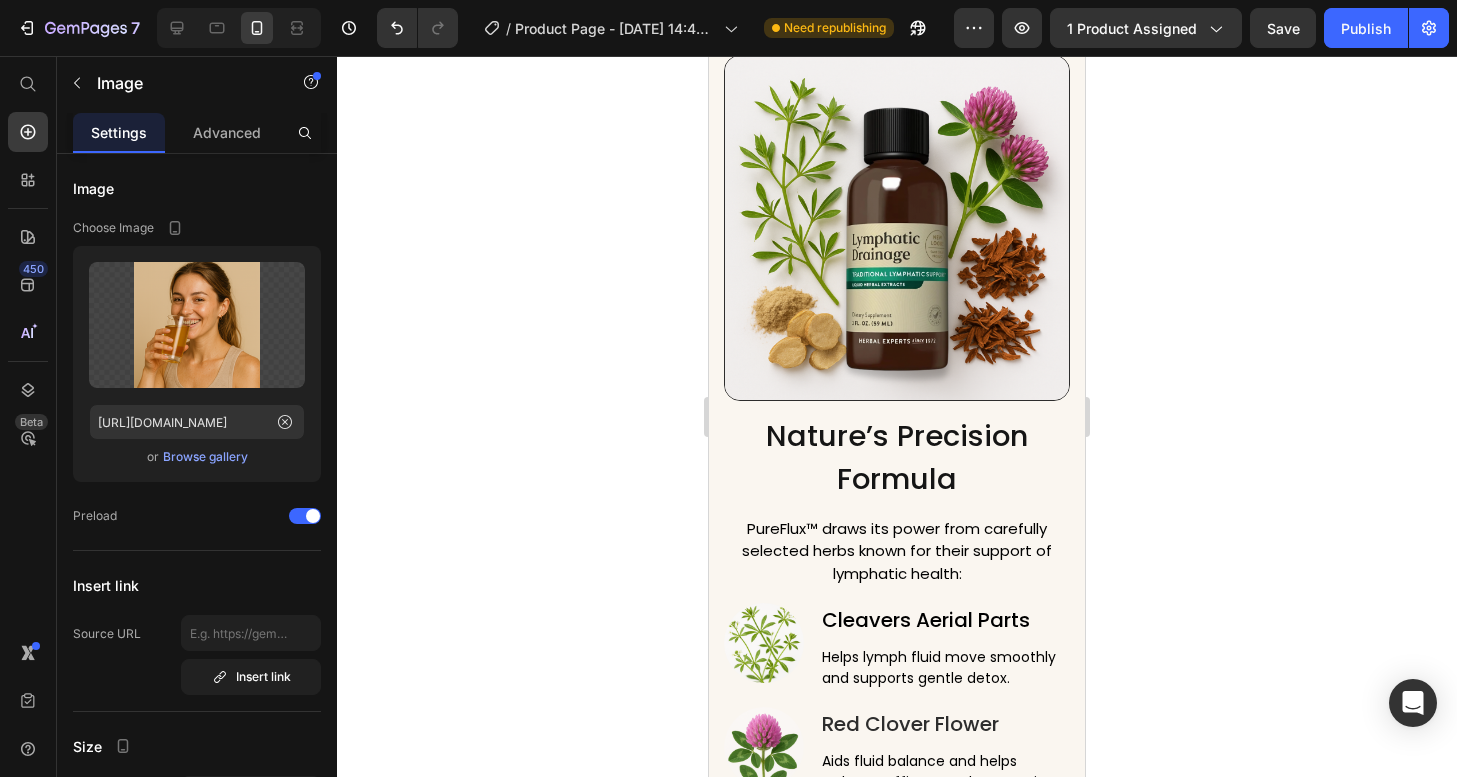 click at bounding box center (897, 228) 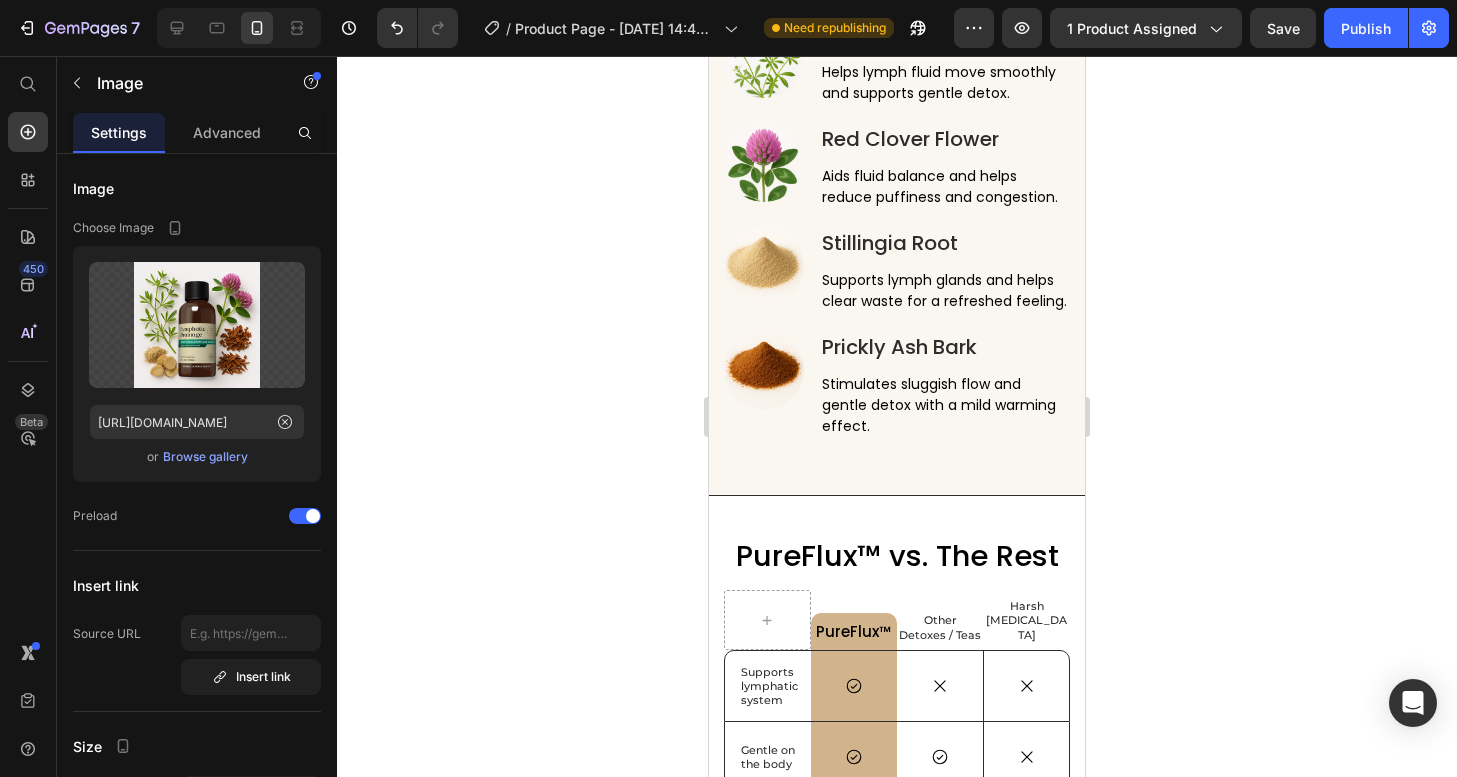 scroll, scrollTop: 4880, scrollLeft: 0, axis: vertical 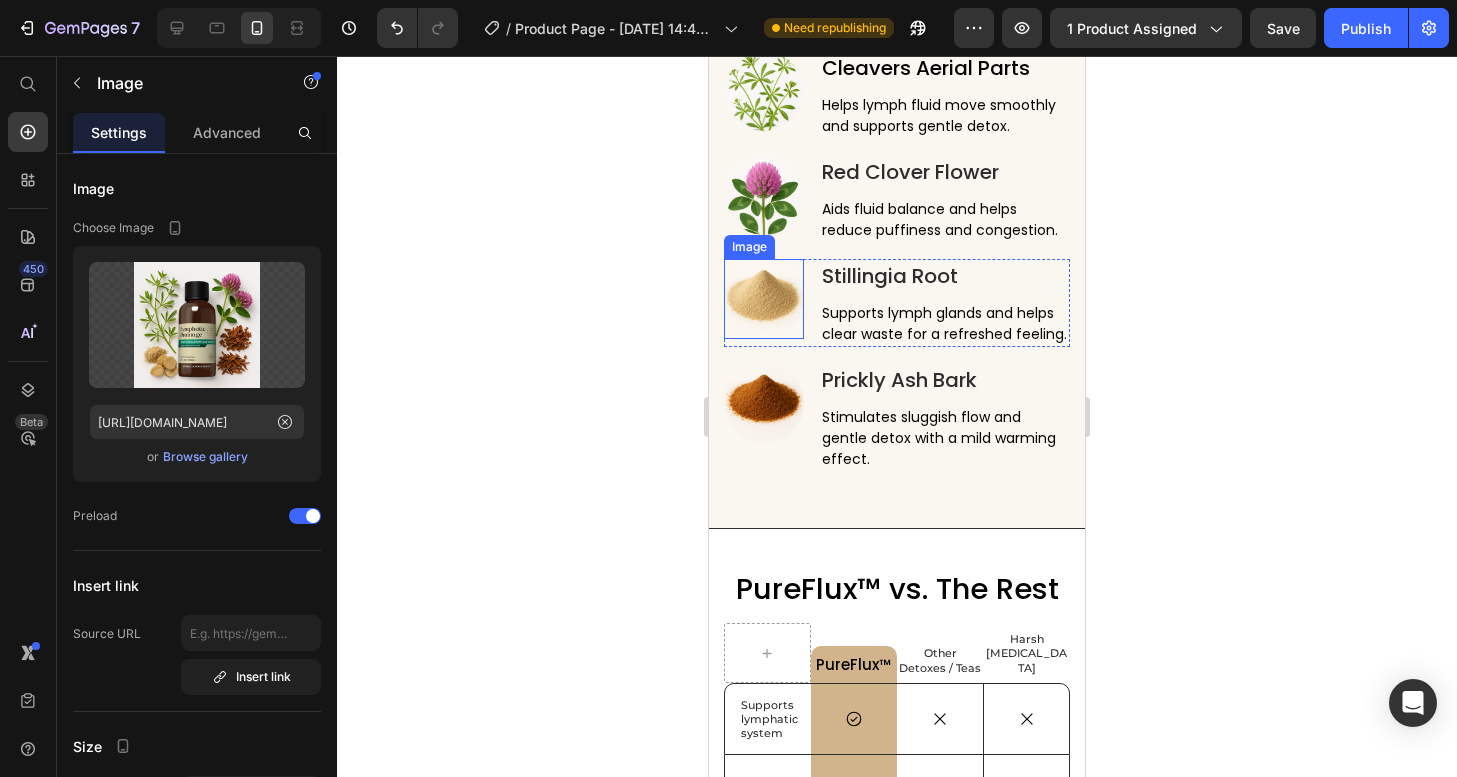 click at bounding box center [764, 403] 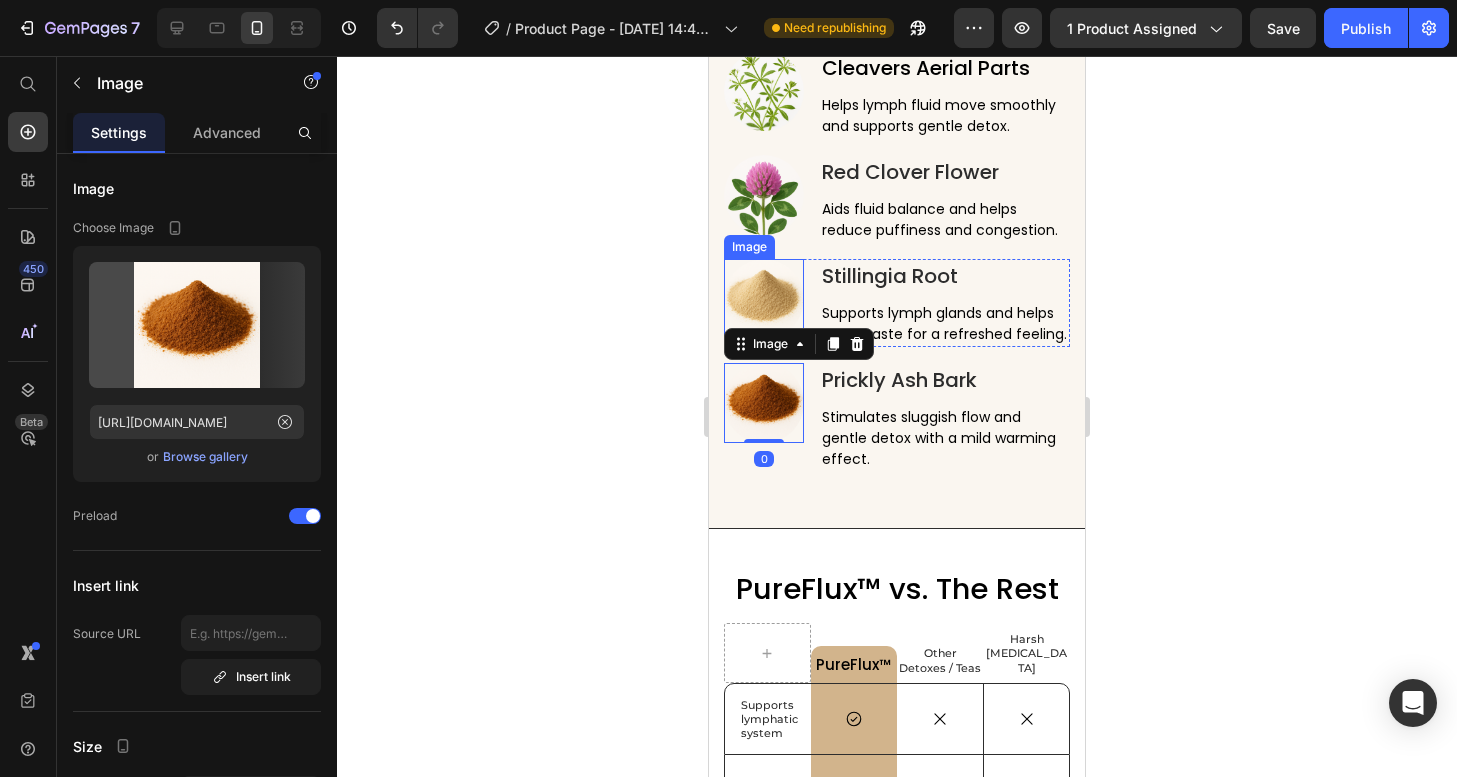 click at bounding box center [764, 299] 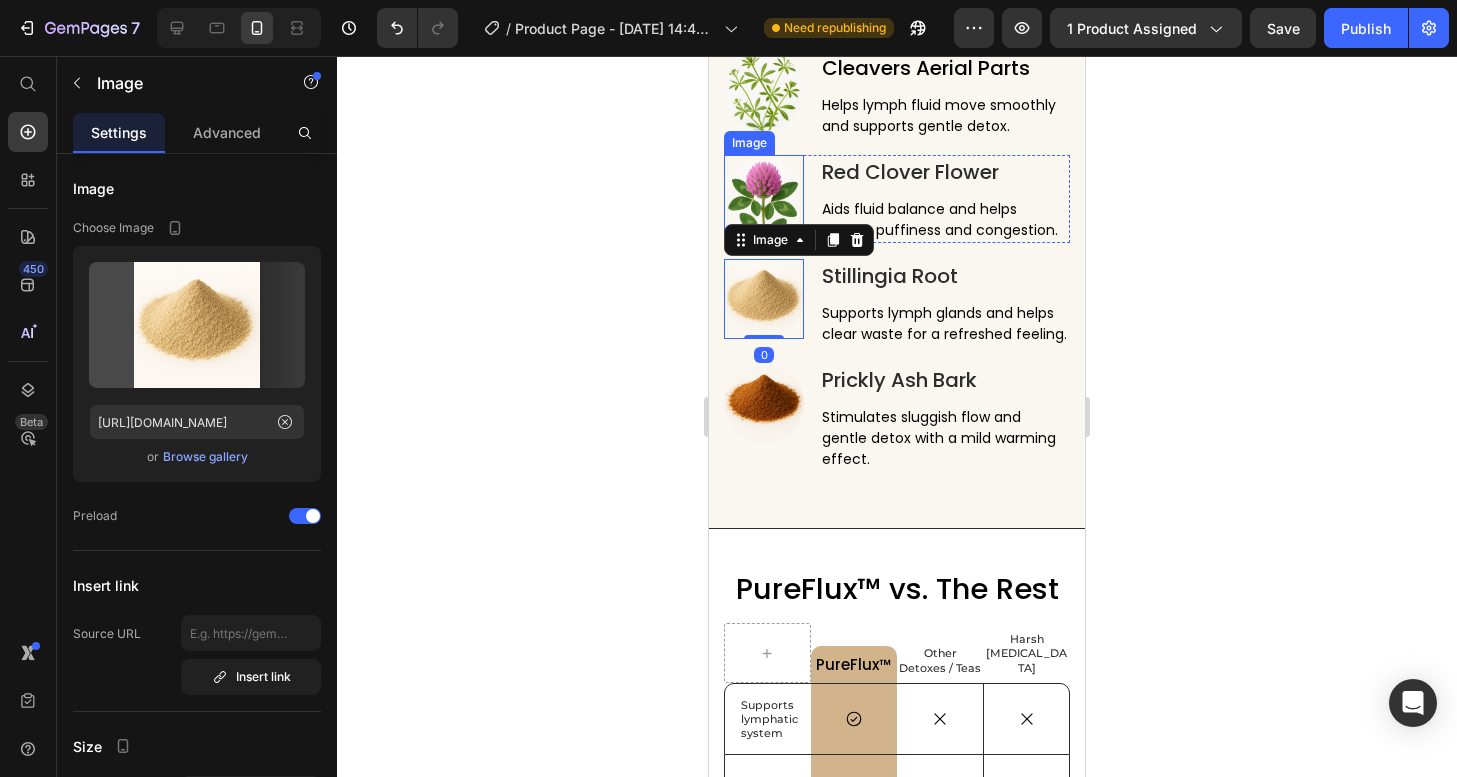 click at bounding box center (764, 195) 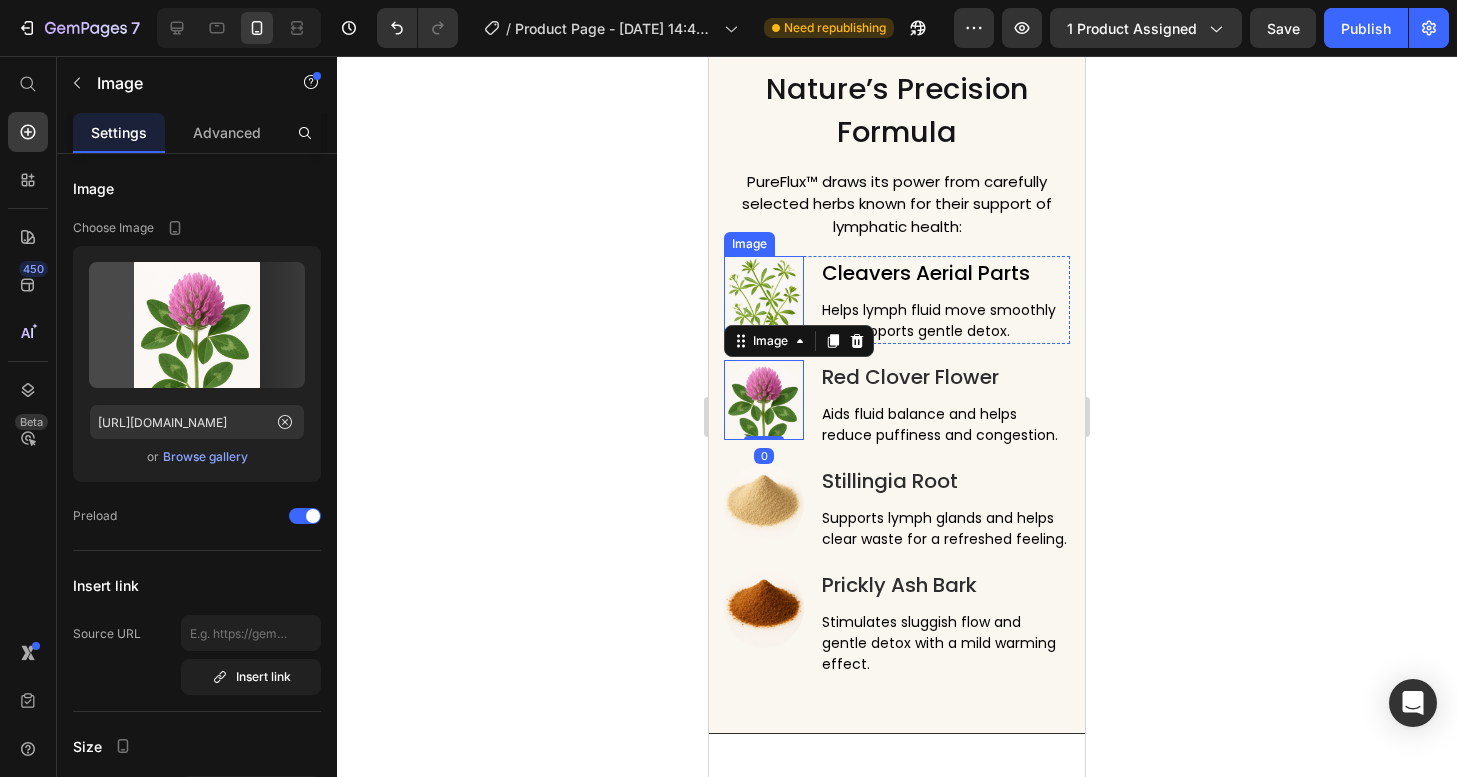 click at bounding box center (764, 296) 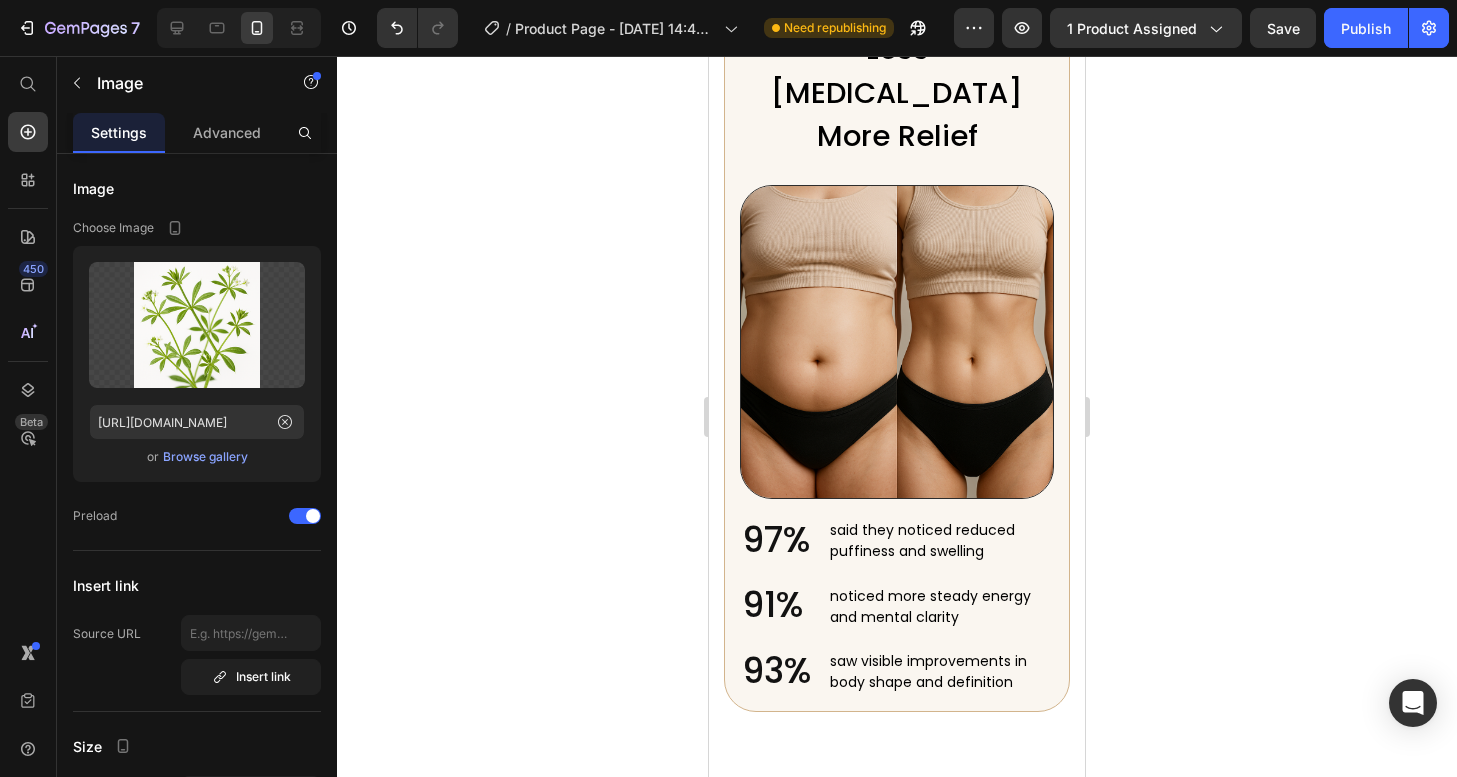 click at bounding box center (897, 342) 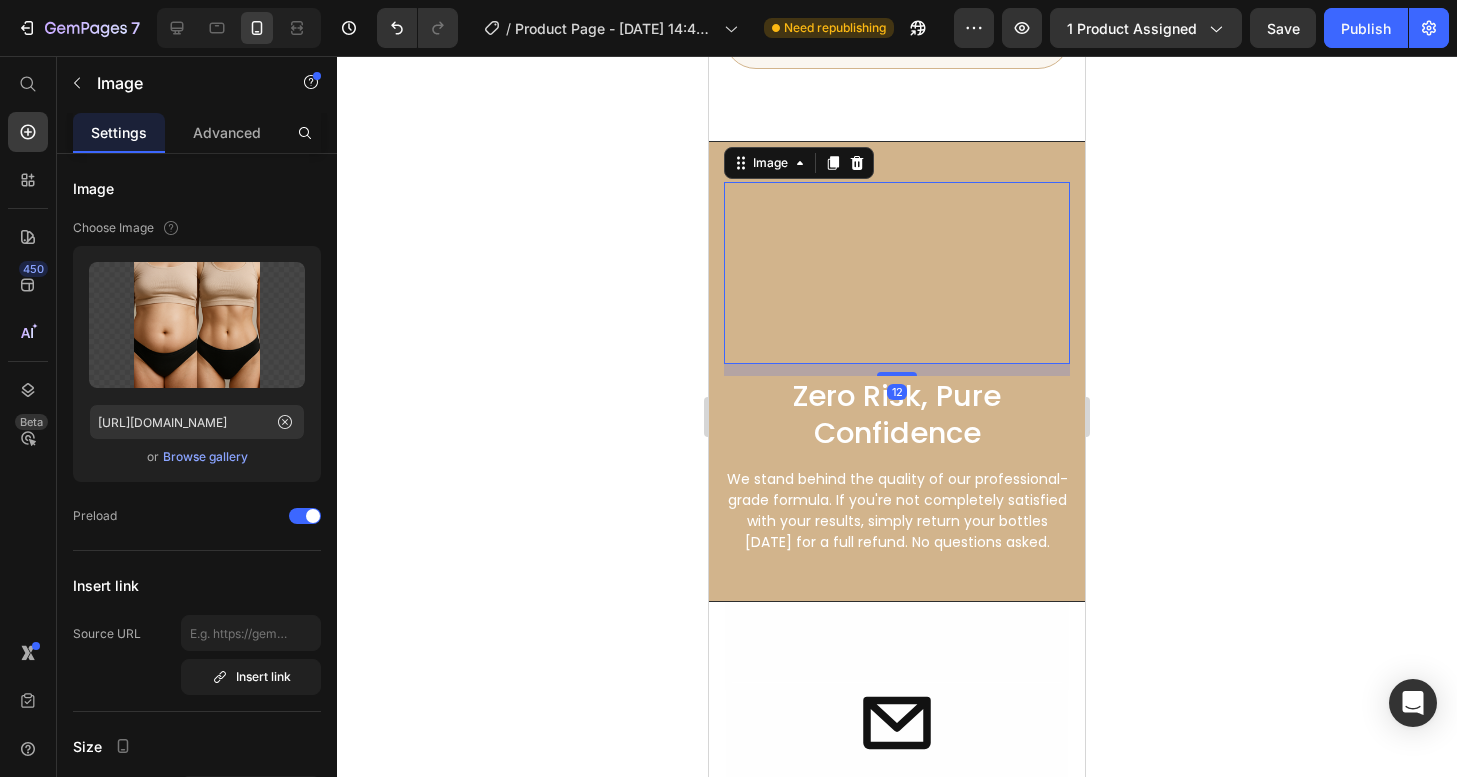 click at bounding box center [897, 273] 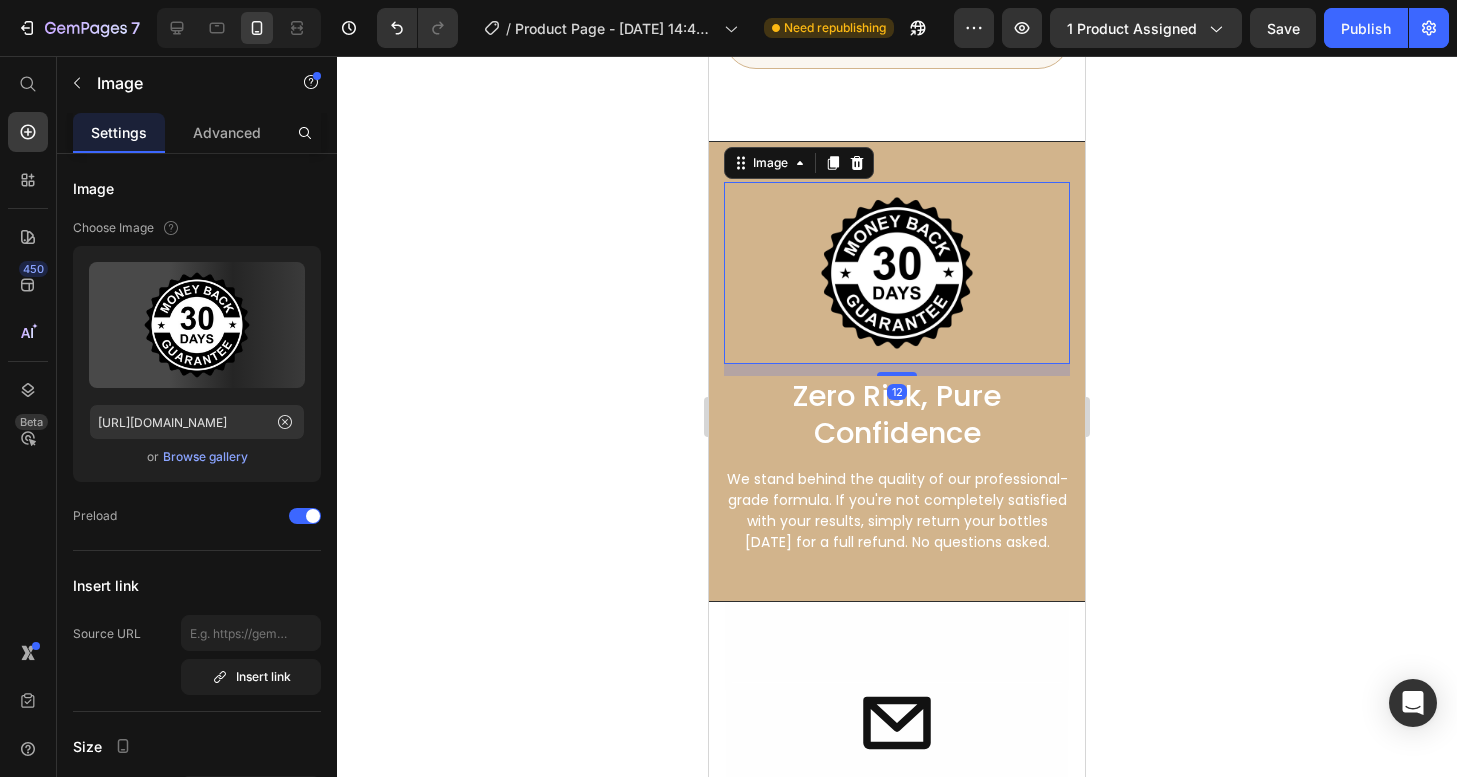 scroll, scrollTop: 7304, scrollLeft: 0, axis: vertical 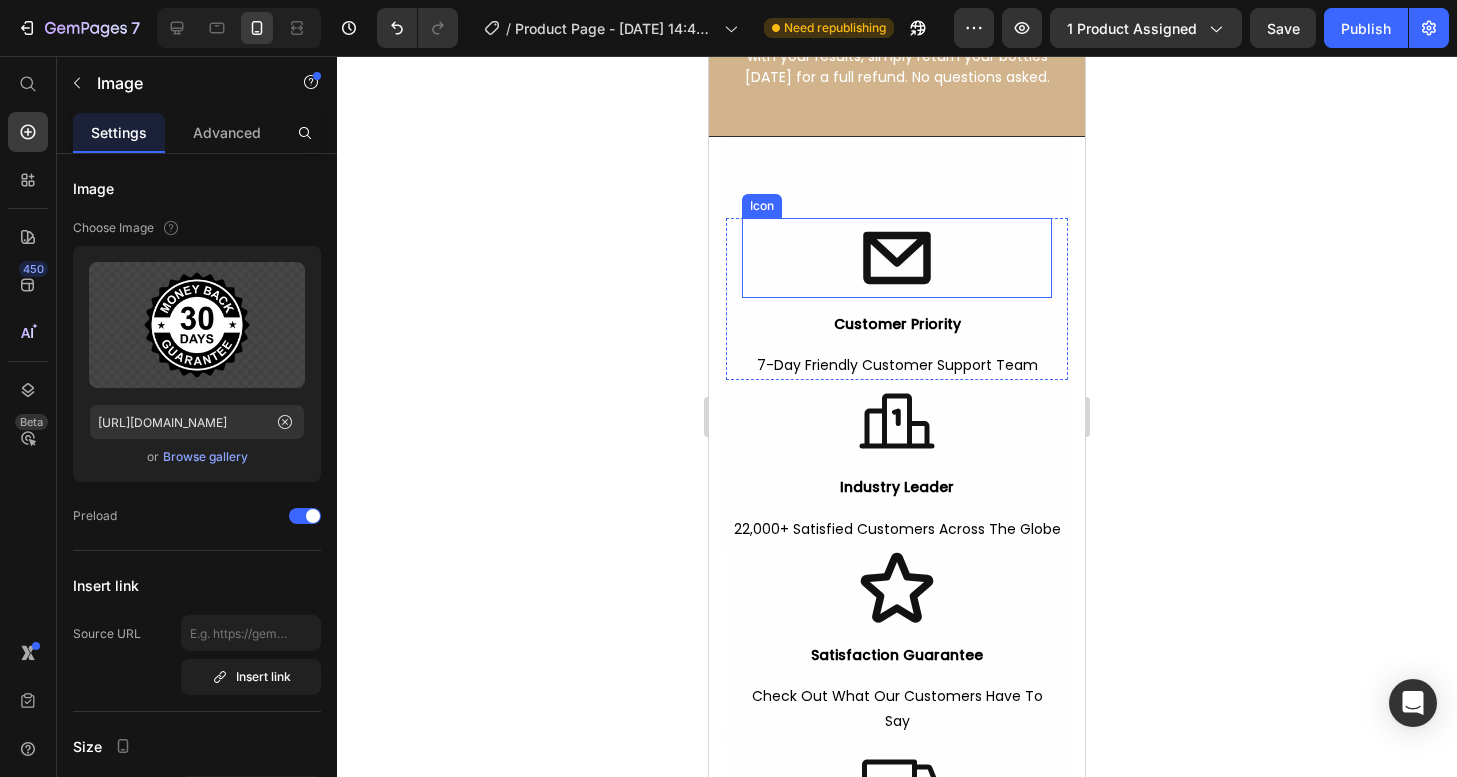 click 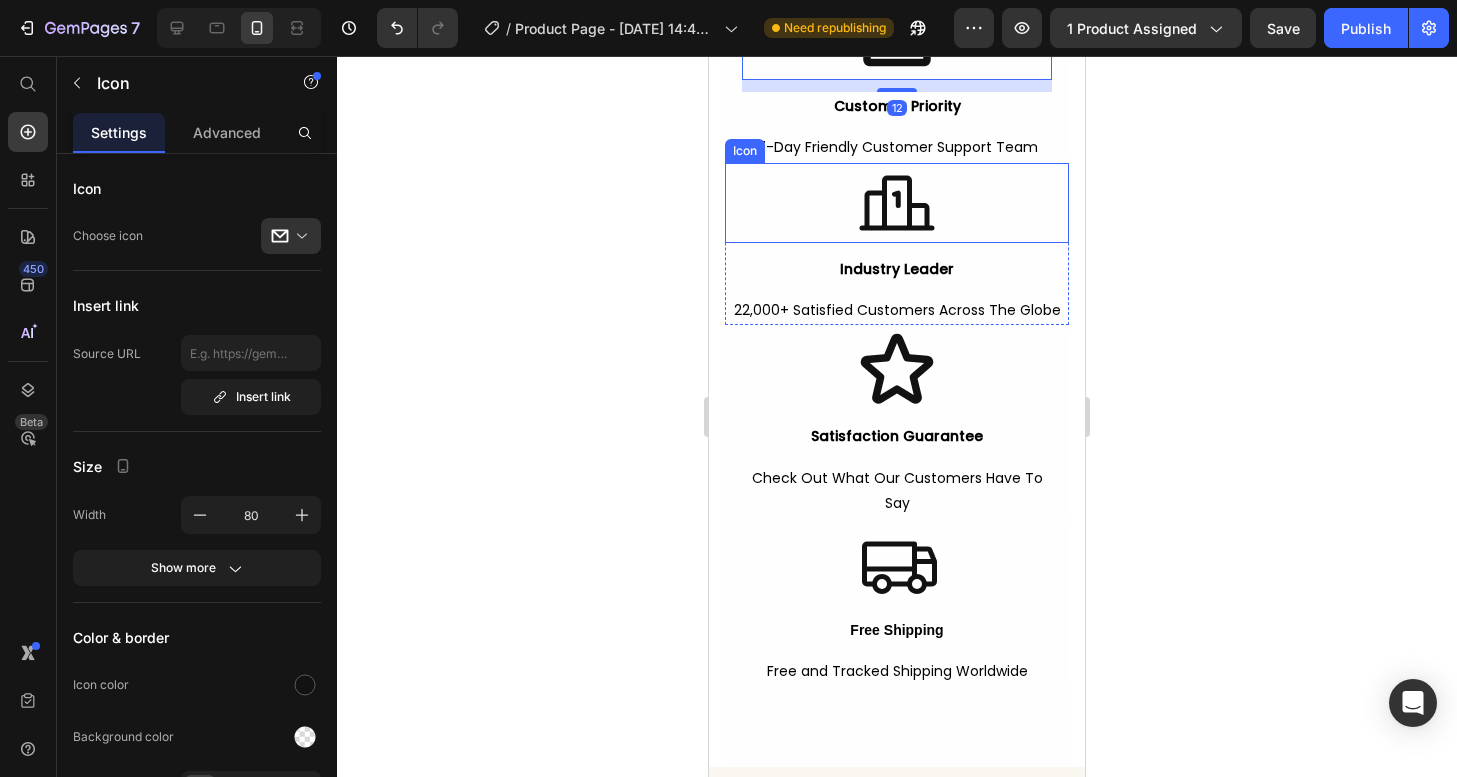 click 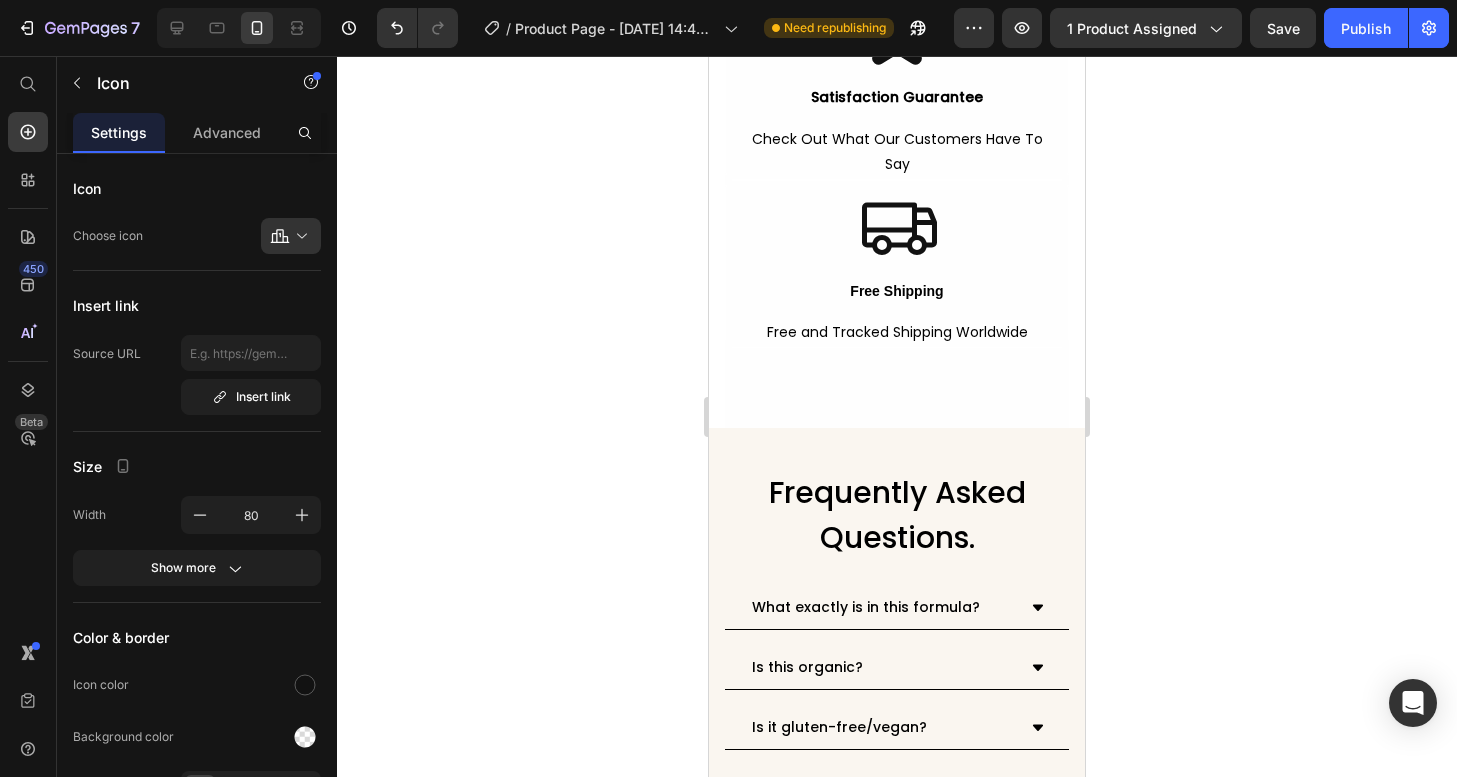 scroll, scrollTop: 8661, scrollLeft: 0, axis: vertical 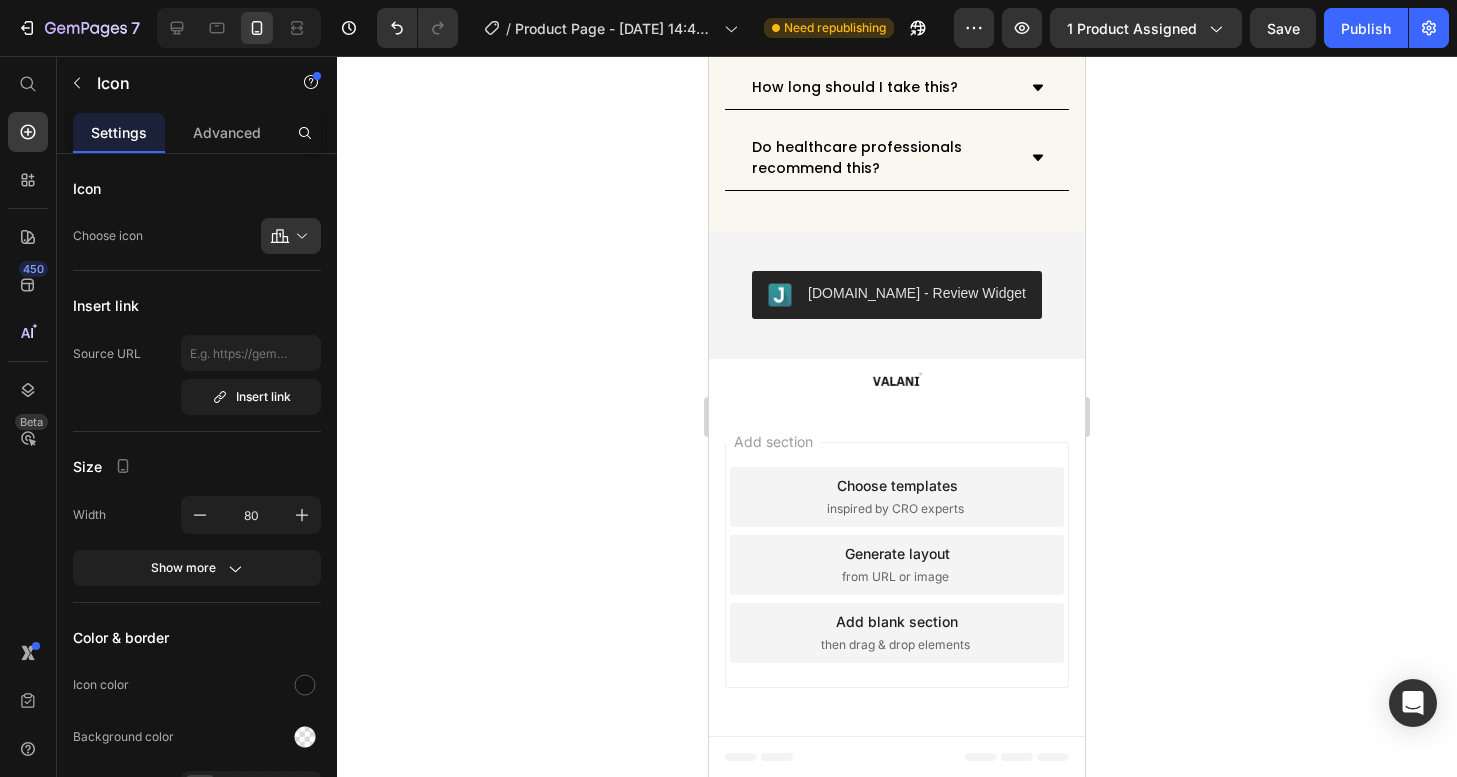 drag, startPoint x: 1381, startPoint y: 29, endPoint x: 1356, endPoint y: 64, distance: 43.011627 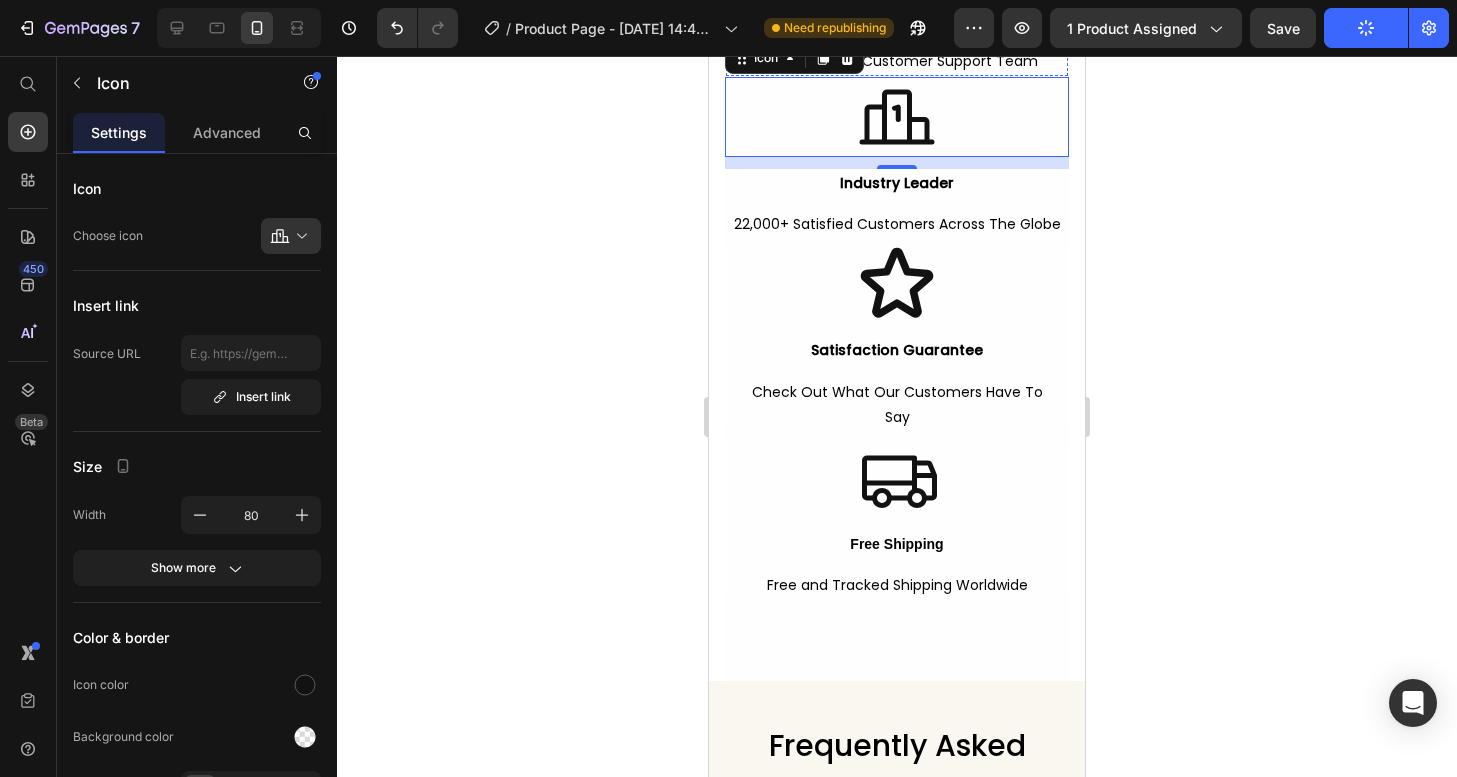 scroll, scrollTop: 8661, scrollLeft: 0, axis: vertical 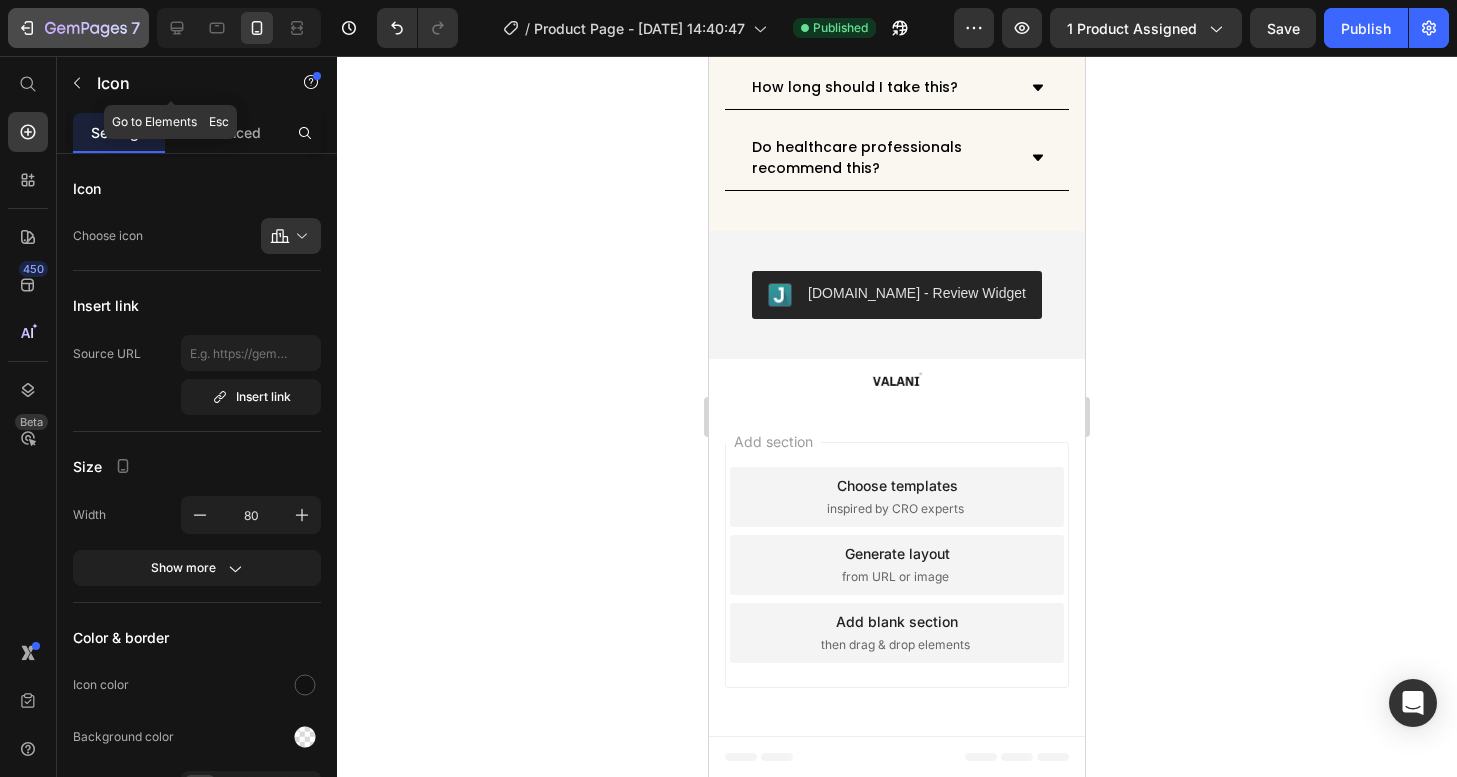 click on "7" 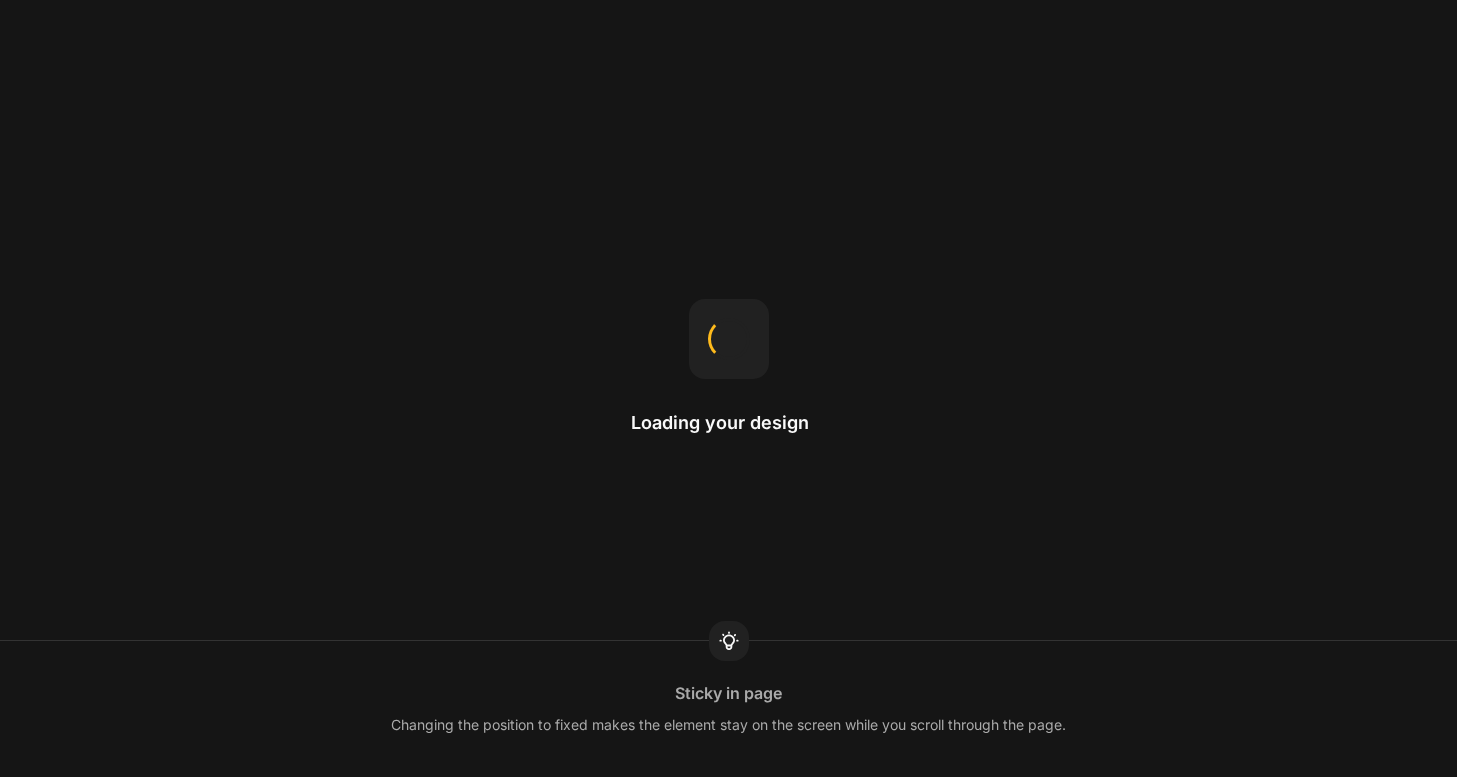 scroll, scrollTop: 0, scrollLeft: 0, axis: both 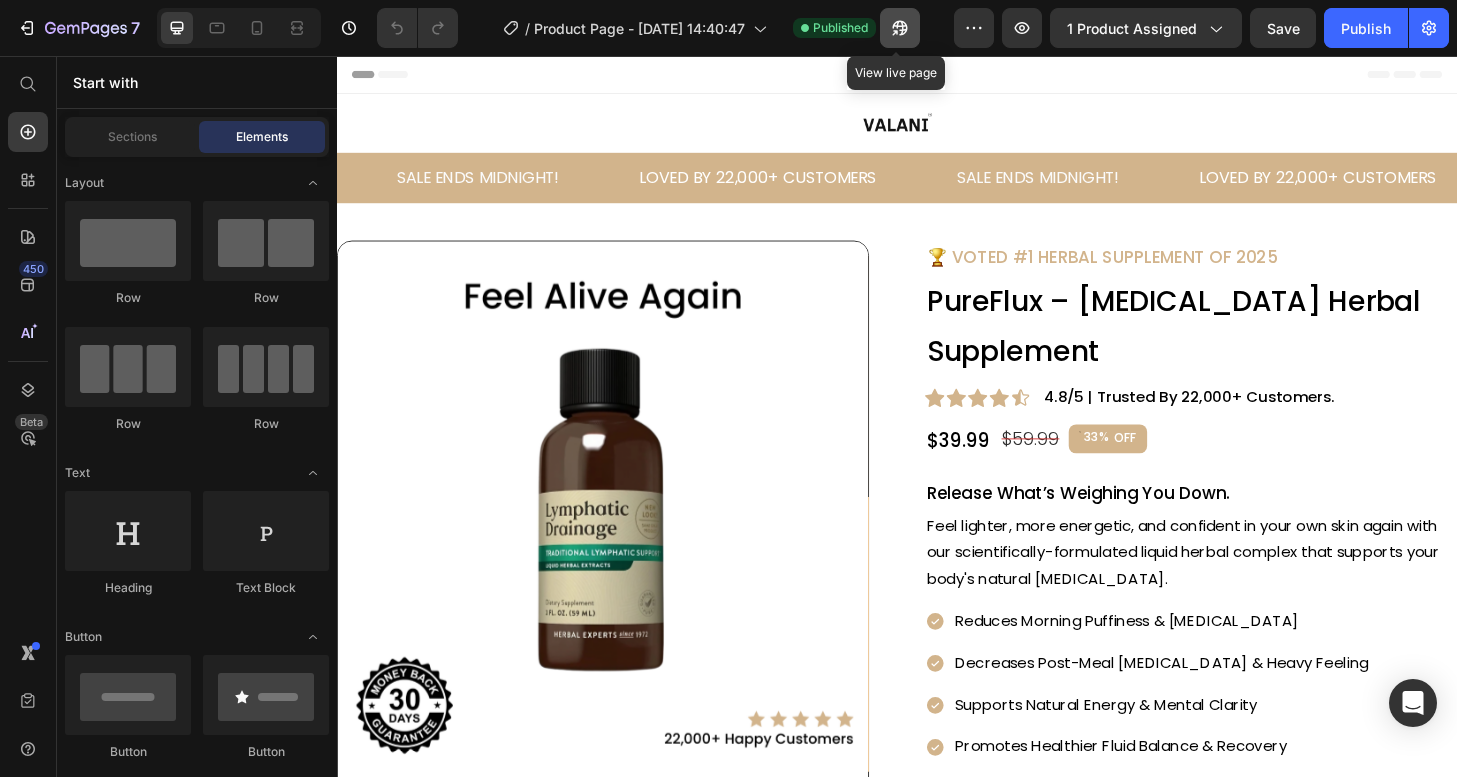 click 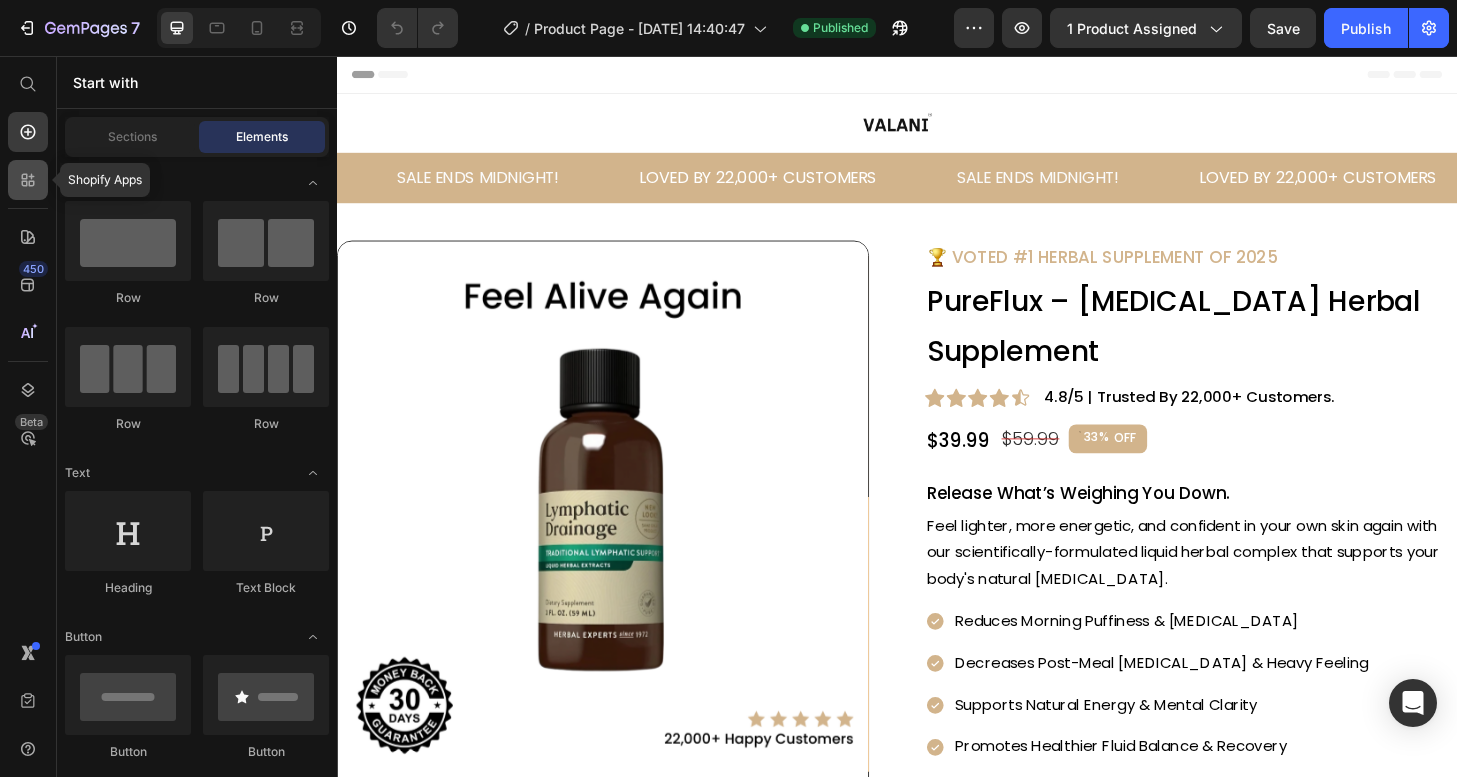 click 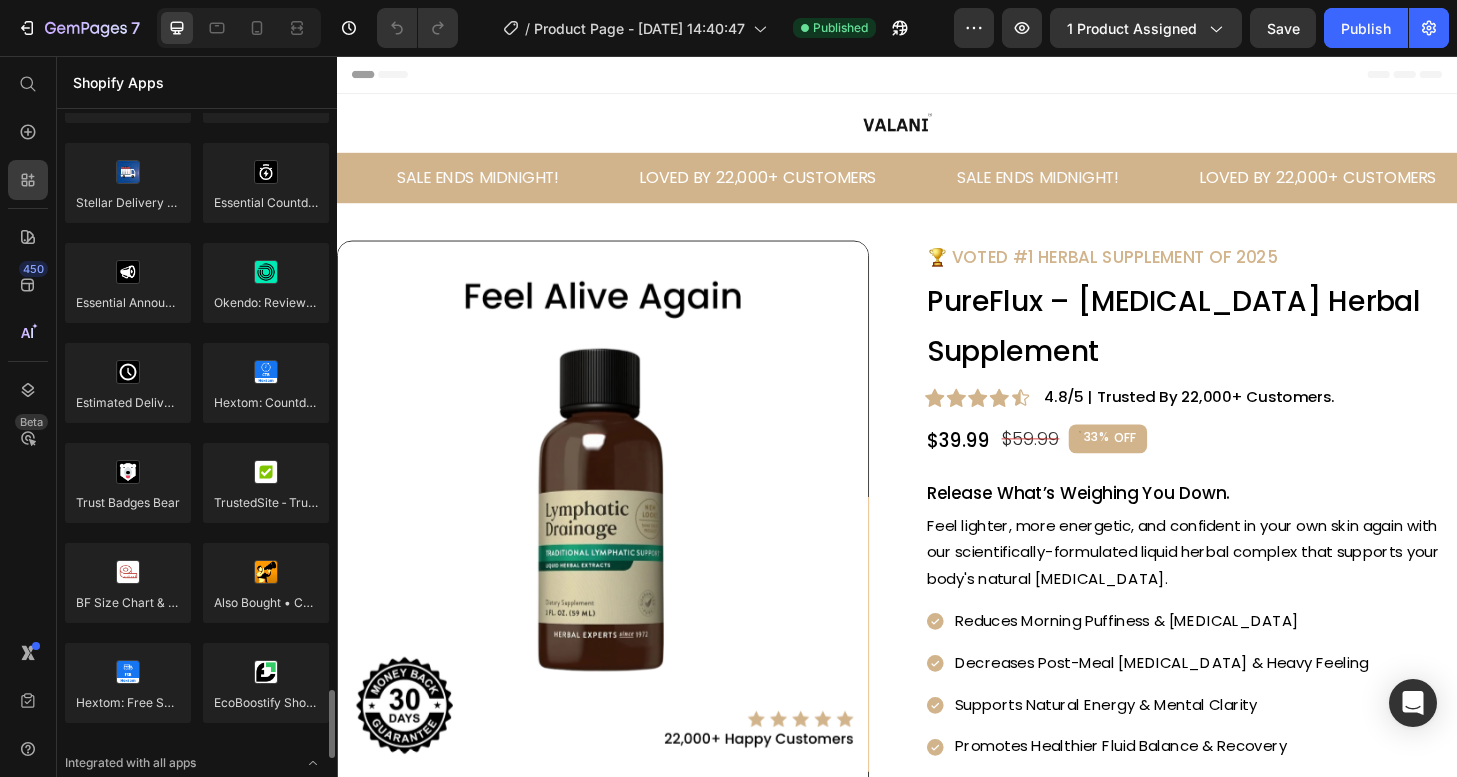 scroll, scrollTop: 5665, scrollLeft: 0, axis: vertical 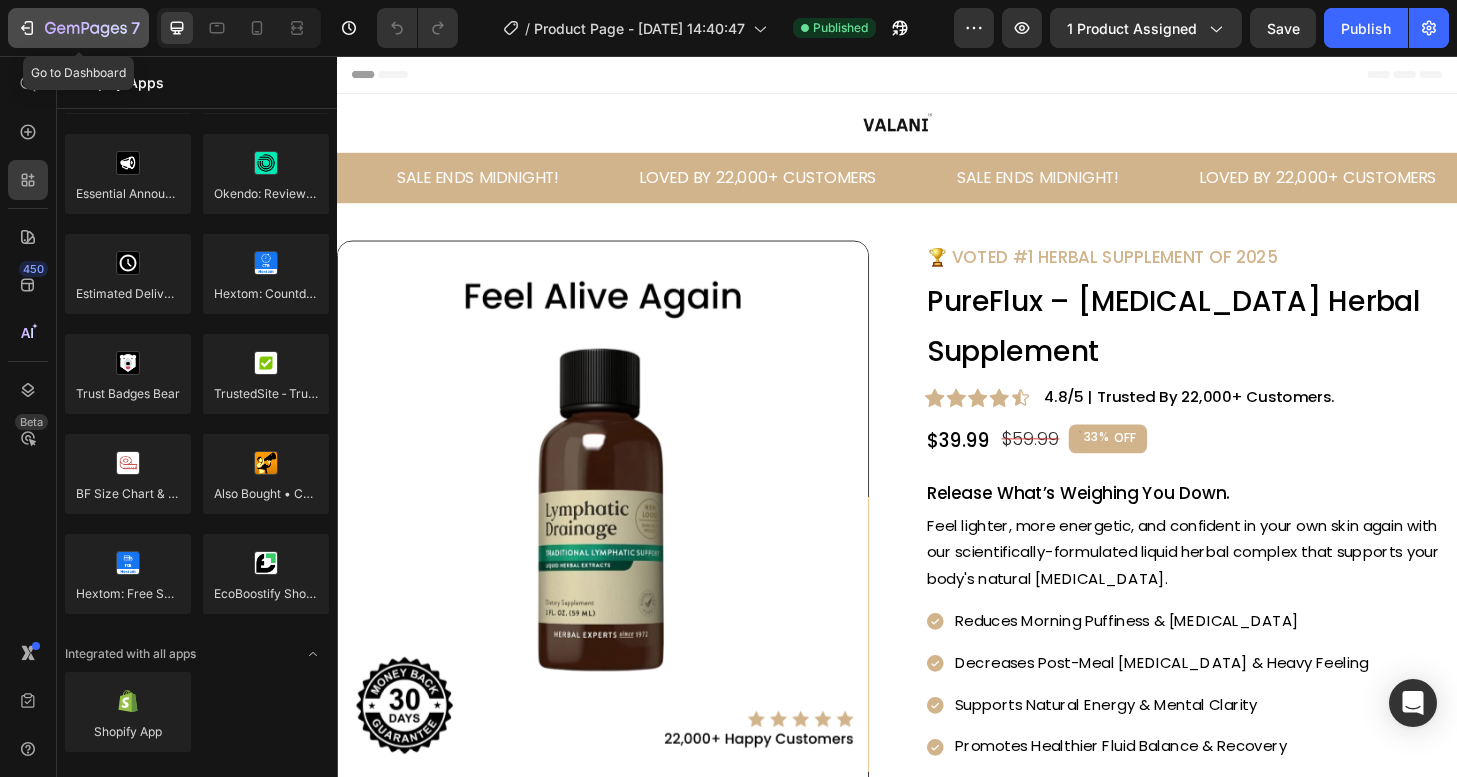 click on "7" 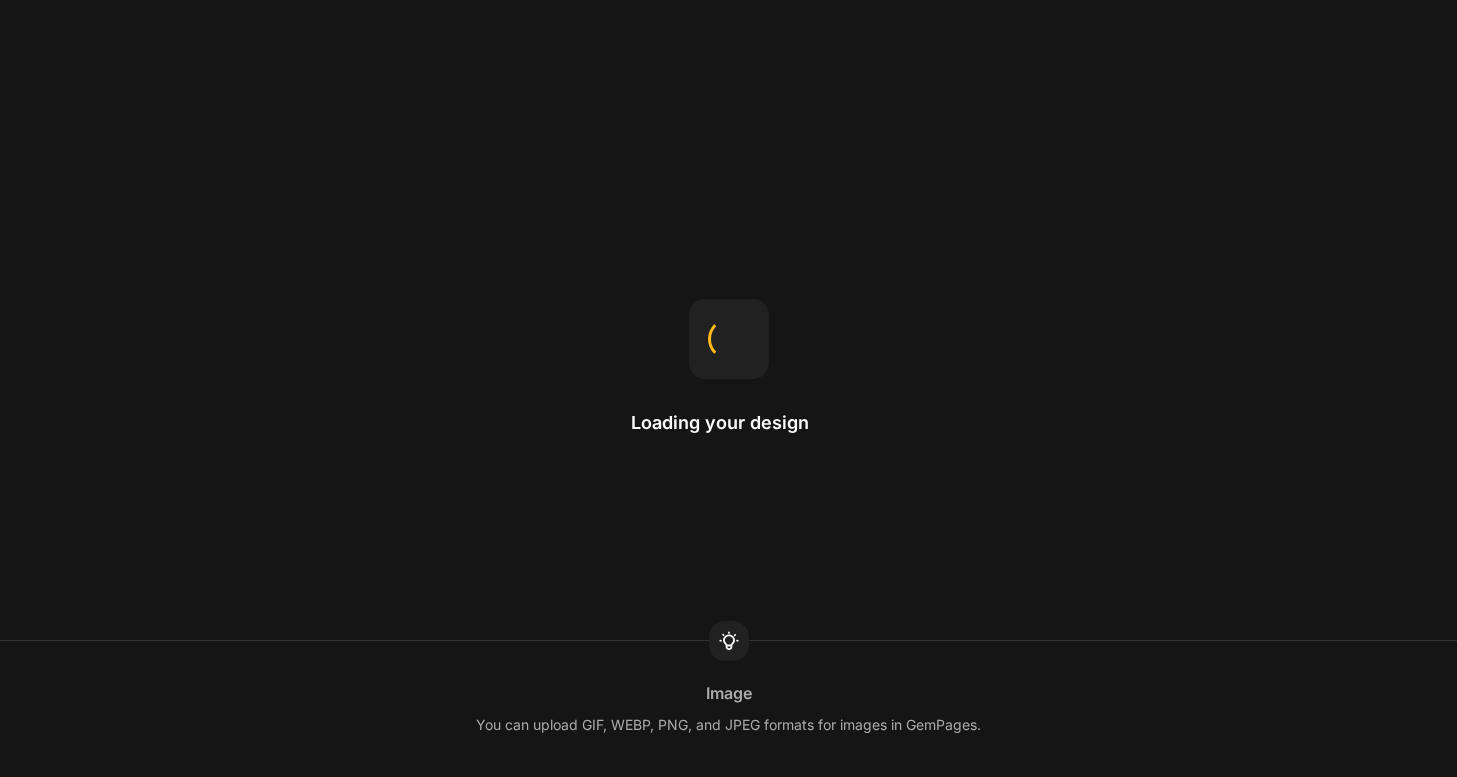 scroll, scrollTop: 0, scrollLeft: 0, axis: both 